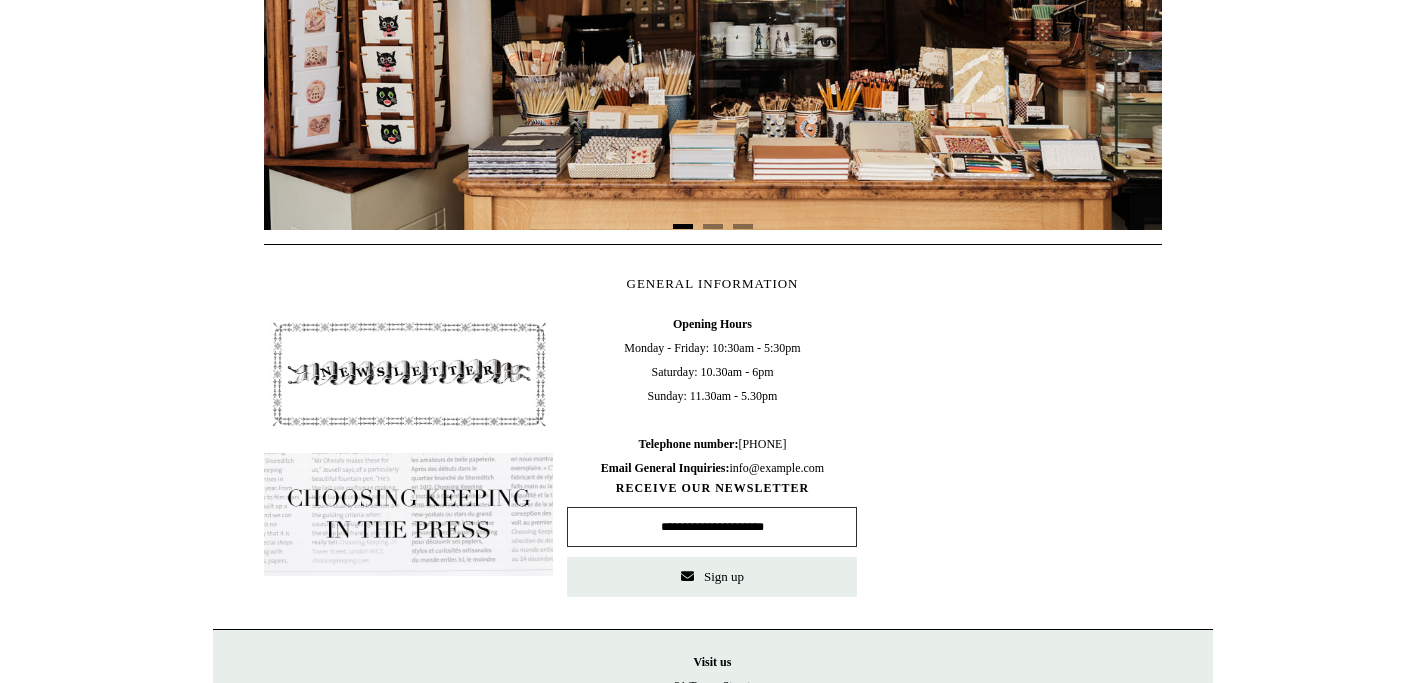 scroll, scrollTop: 0, scrollLeft: 0, axis: both 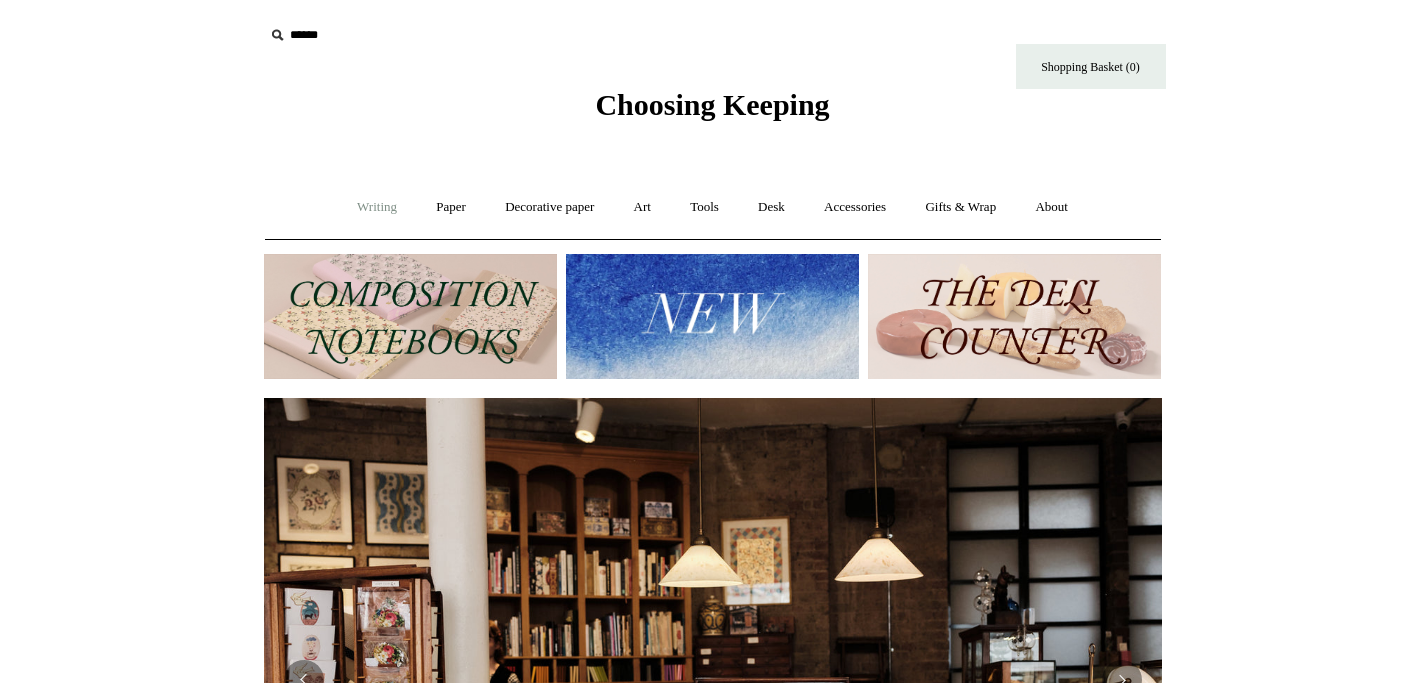 click on "Writing +" at bounding box center (377, 207) 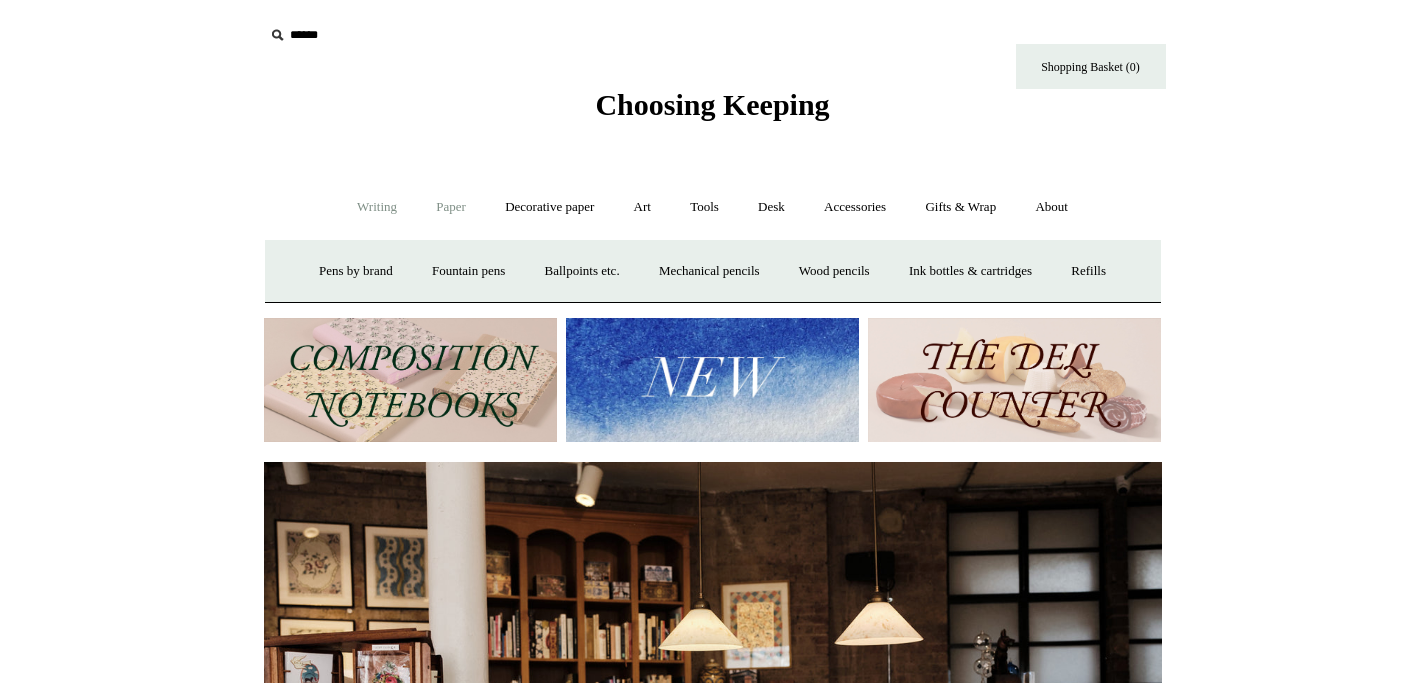 click on "Paper +" at bounding box center (451, 207) 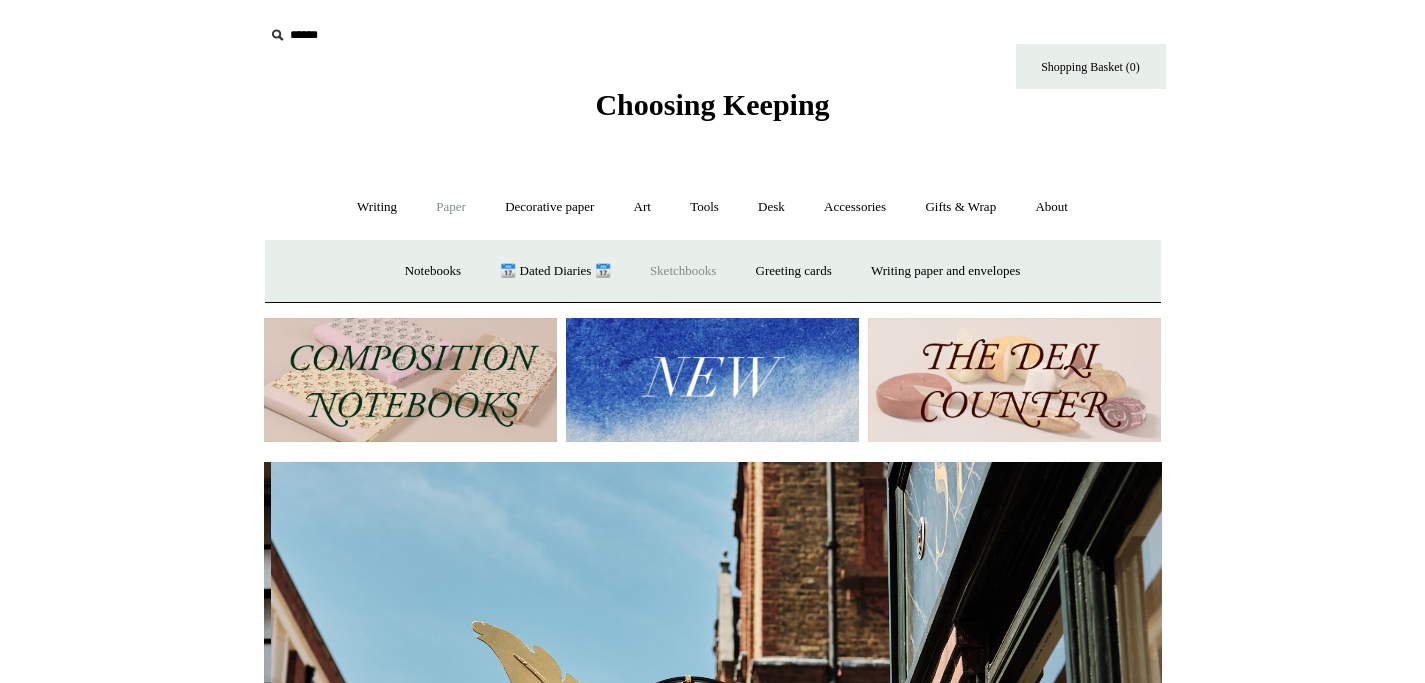scroll, scrollTop: 0, scrollLeft: 898, axis: horizontal 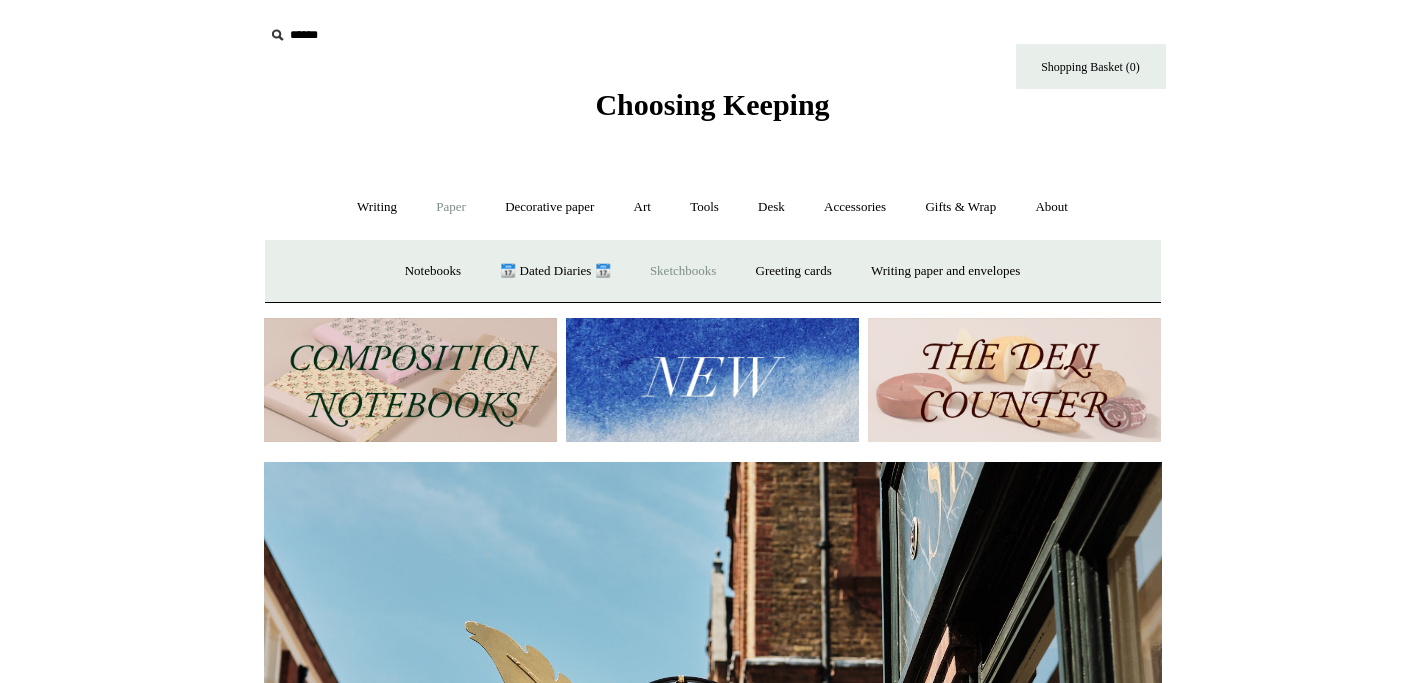 click on "Sketchbooks +" at bounding box center (683, 271) 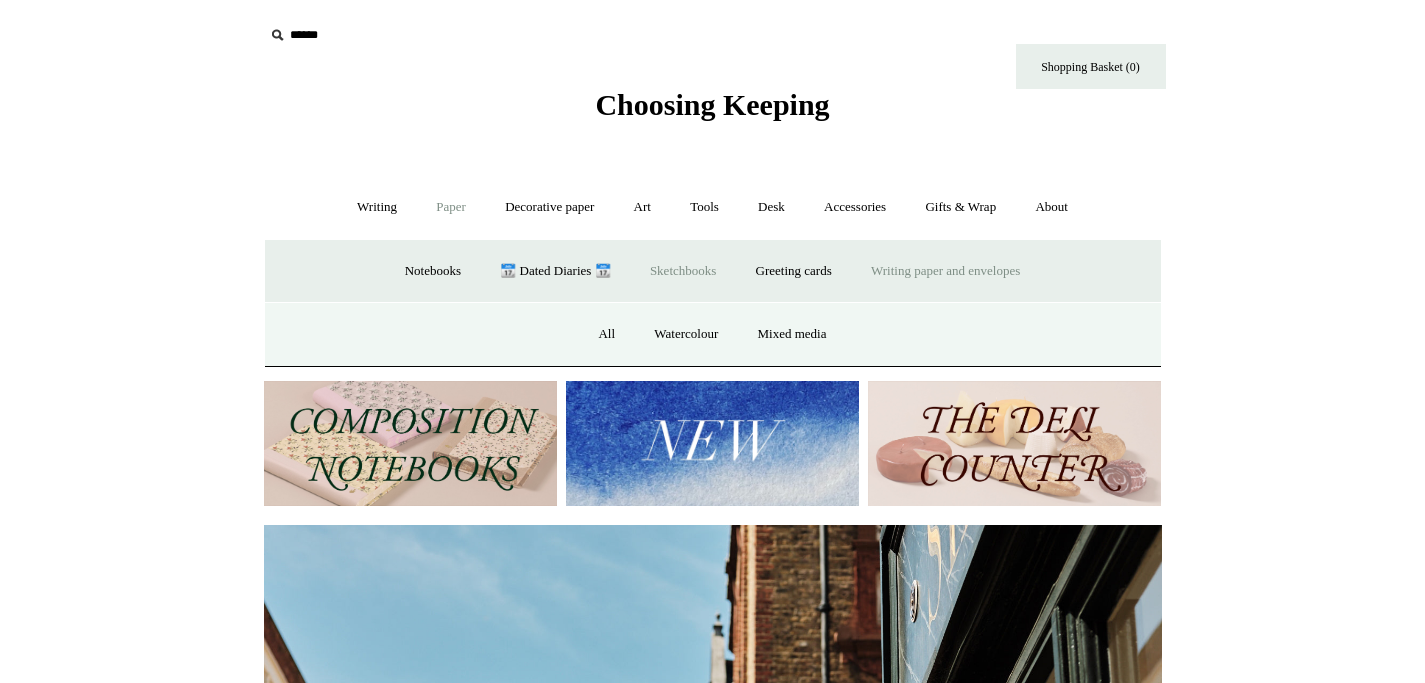 click on "Writing paper and envelopes +" at bounding box center [945, 271] 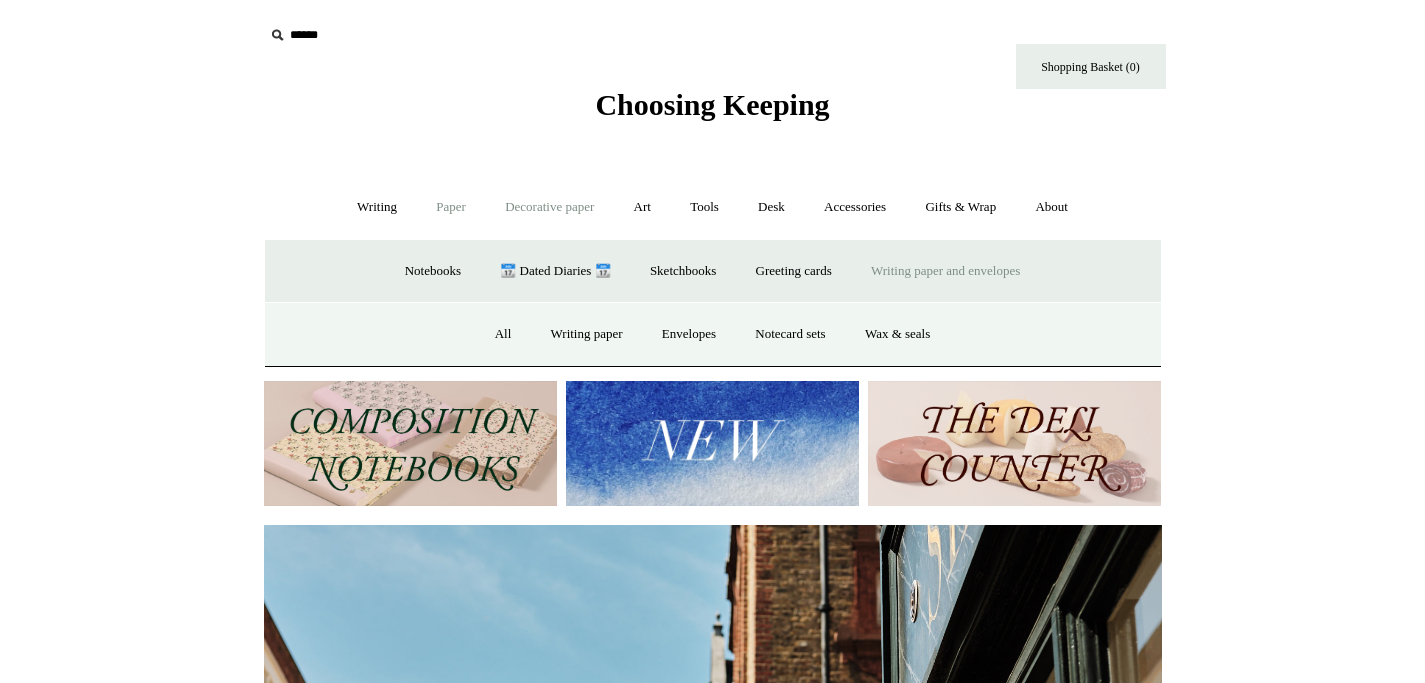 click on "Decorative paper +" at bounding box center (549, 207) 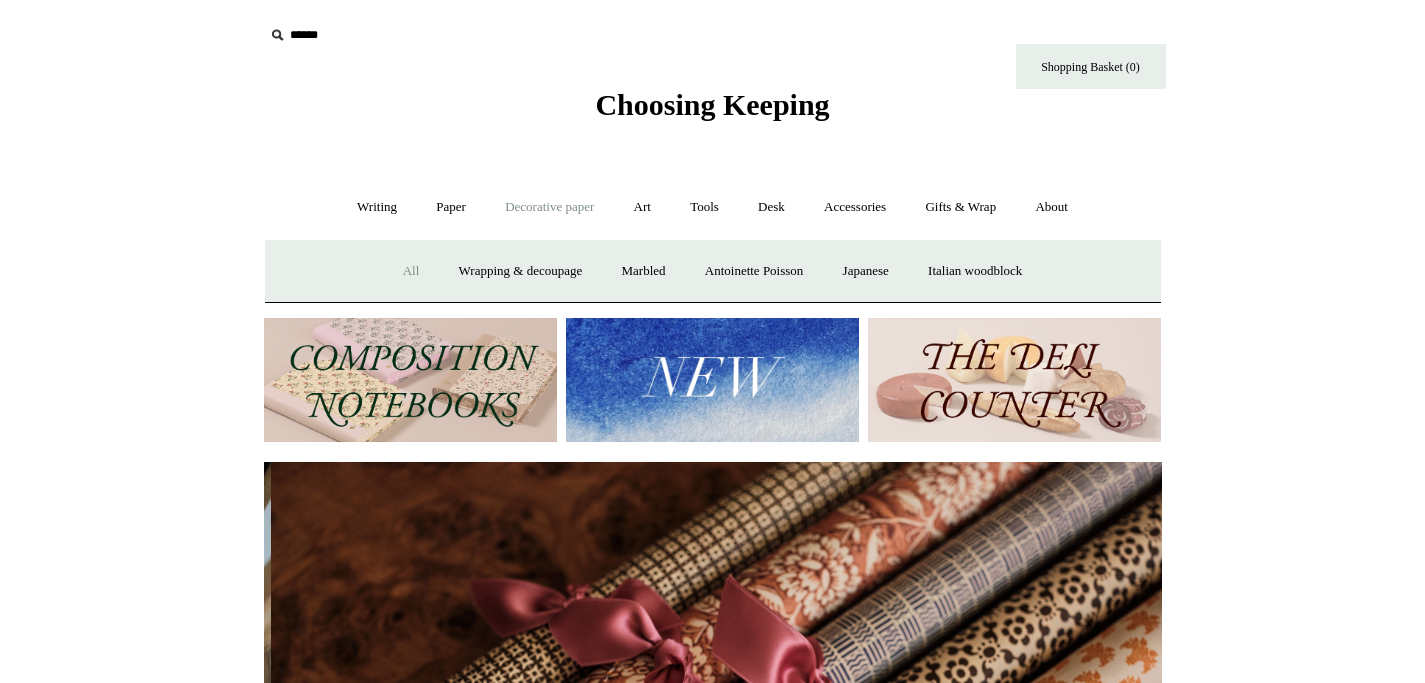 scroll, scrollTop: 0, scrollLeft: 1796, axis: horizontal 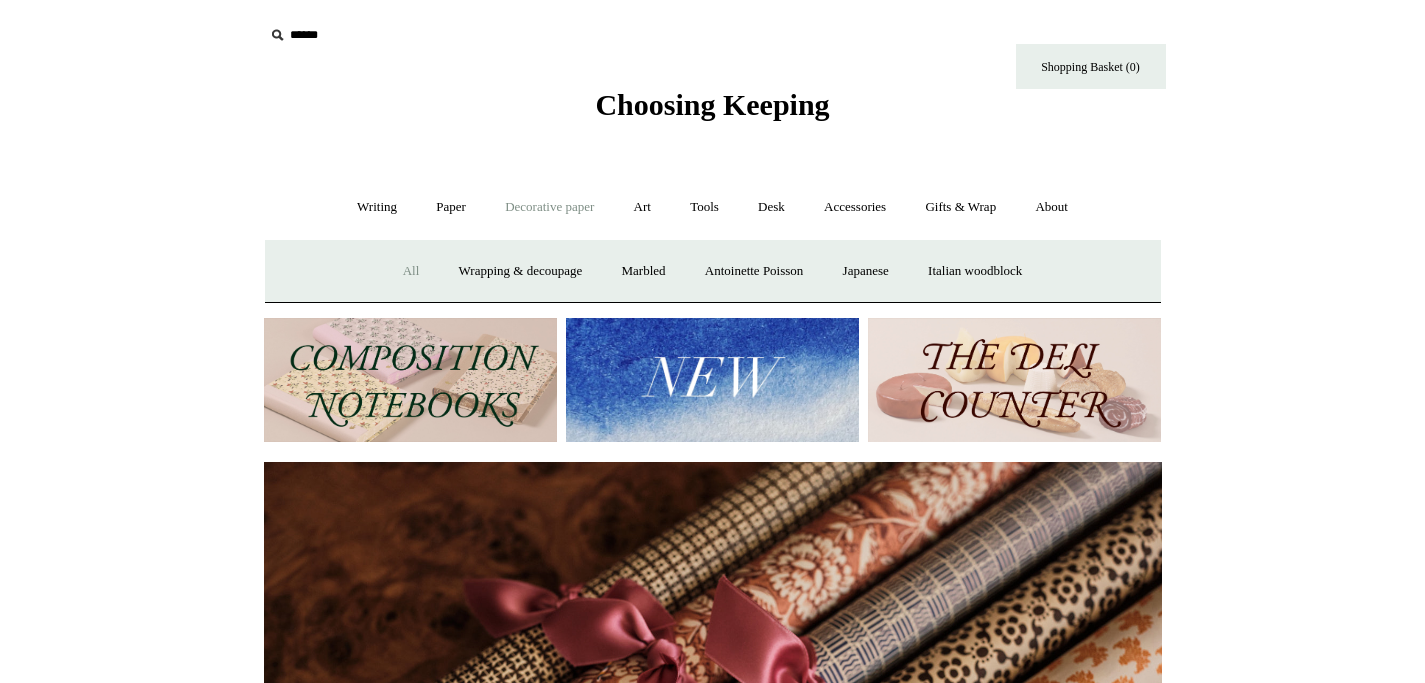 click on "All" at bounding box center [411, 271] 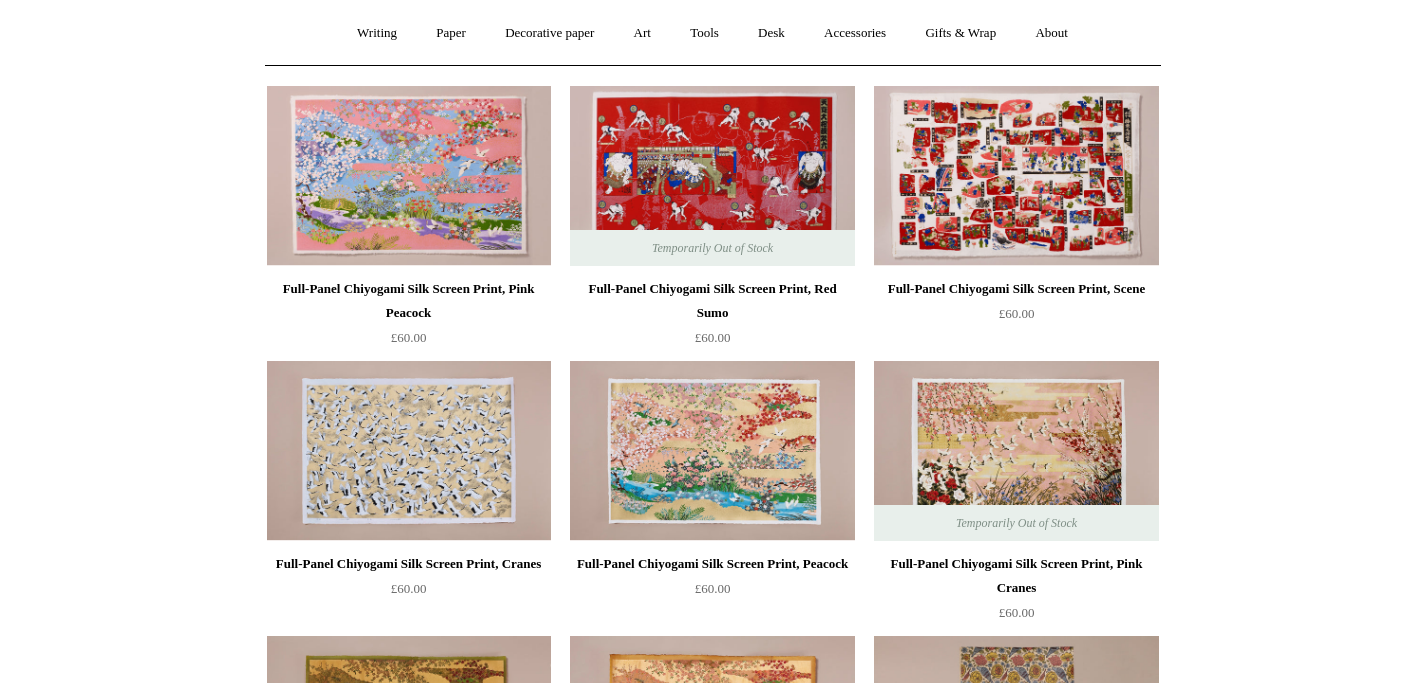 scroll, scrollTop: 177, scrollLeft: 0, axis: vertical 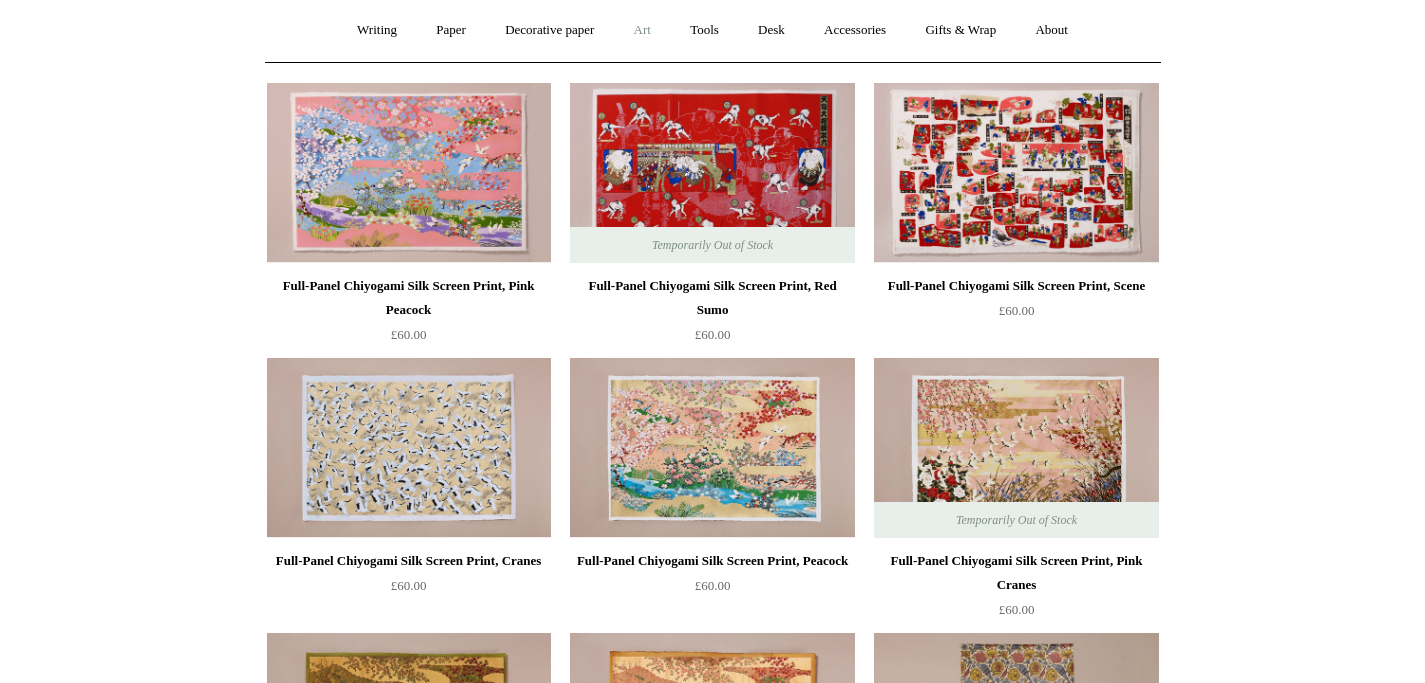 click on "Art +" at bounding box center [642, 30] 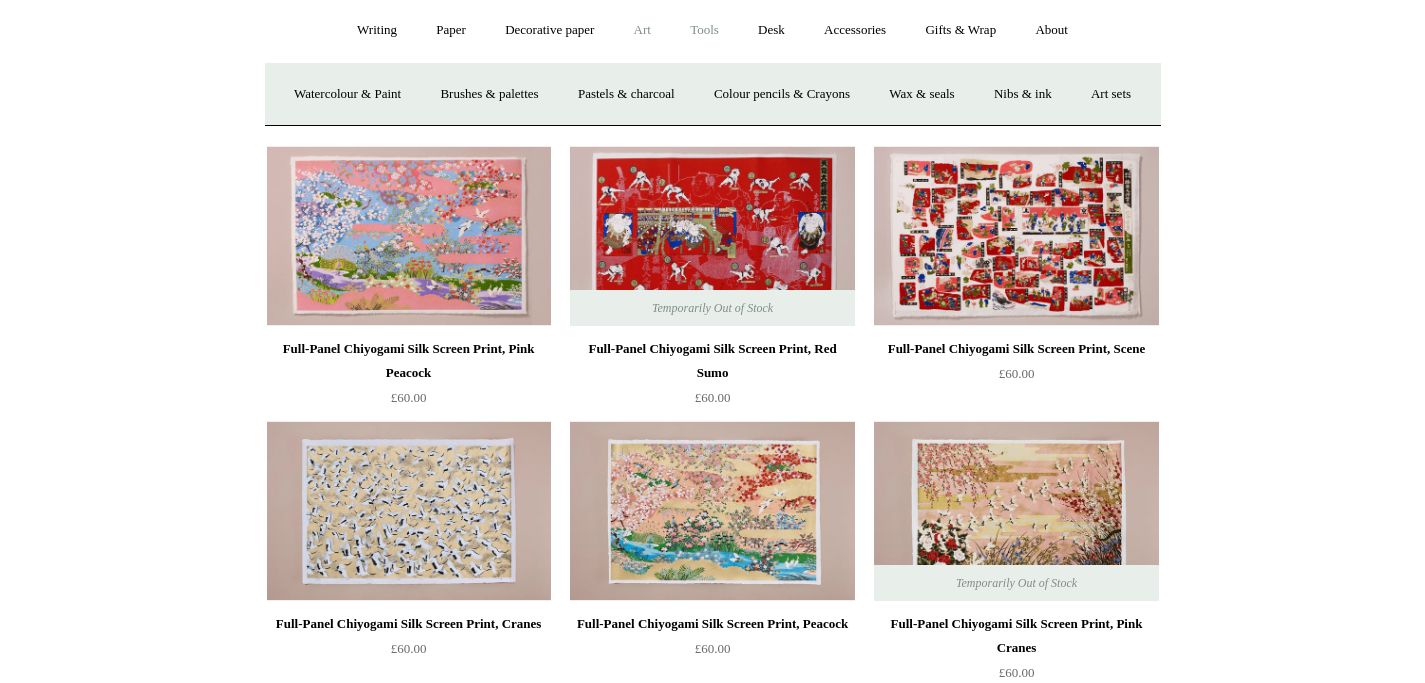 click on "Tools +" at bounding box center (704, 30) 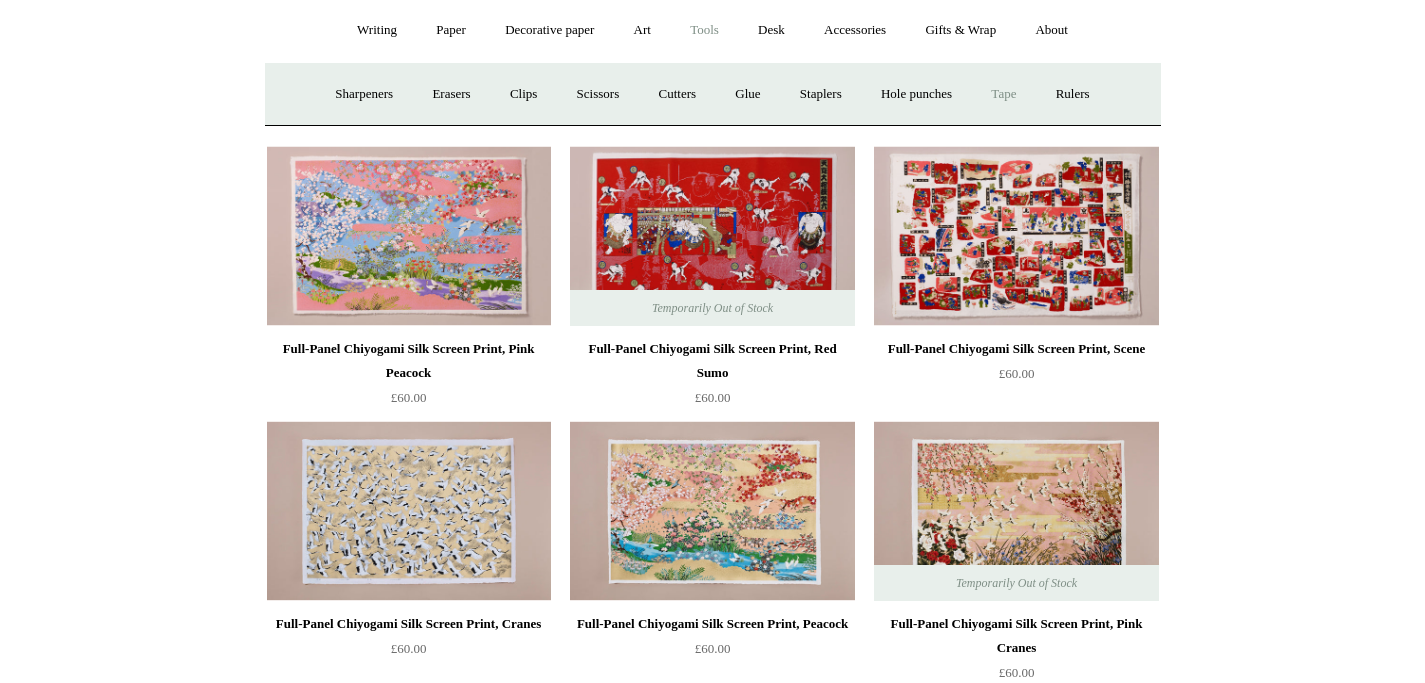 click on "Tape +" at bounding box center [1003, 94] 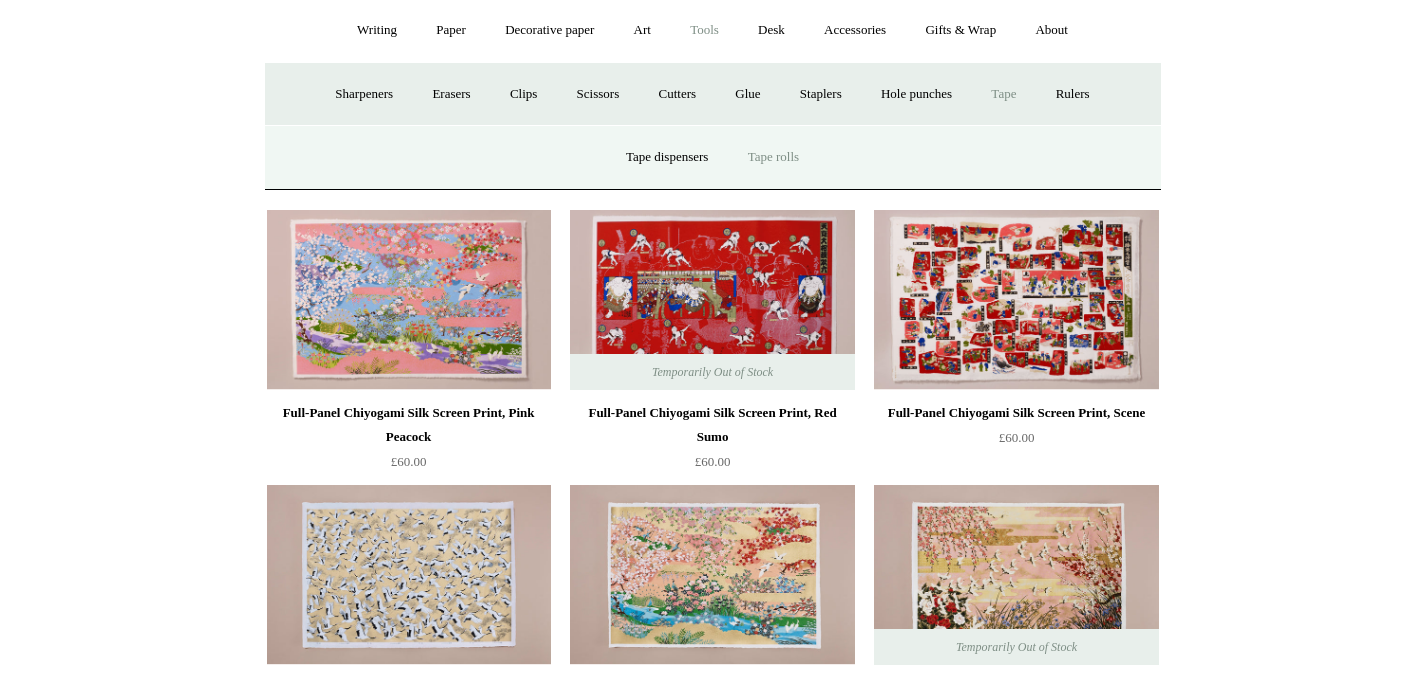 click on "Tape rolls" at bounding box center (773, 157) 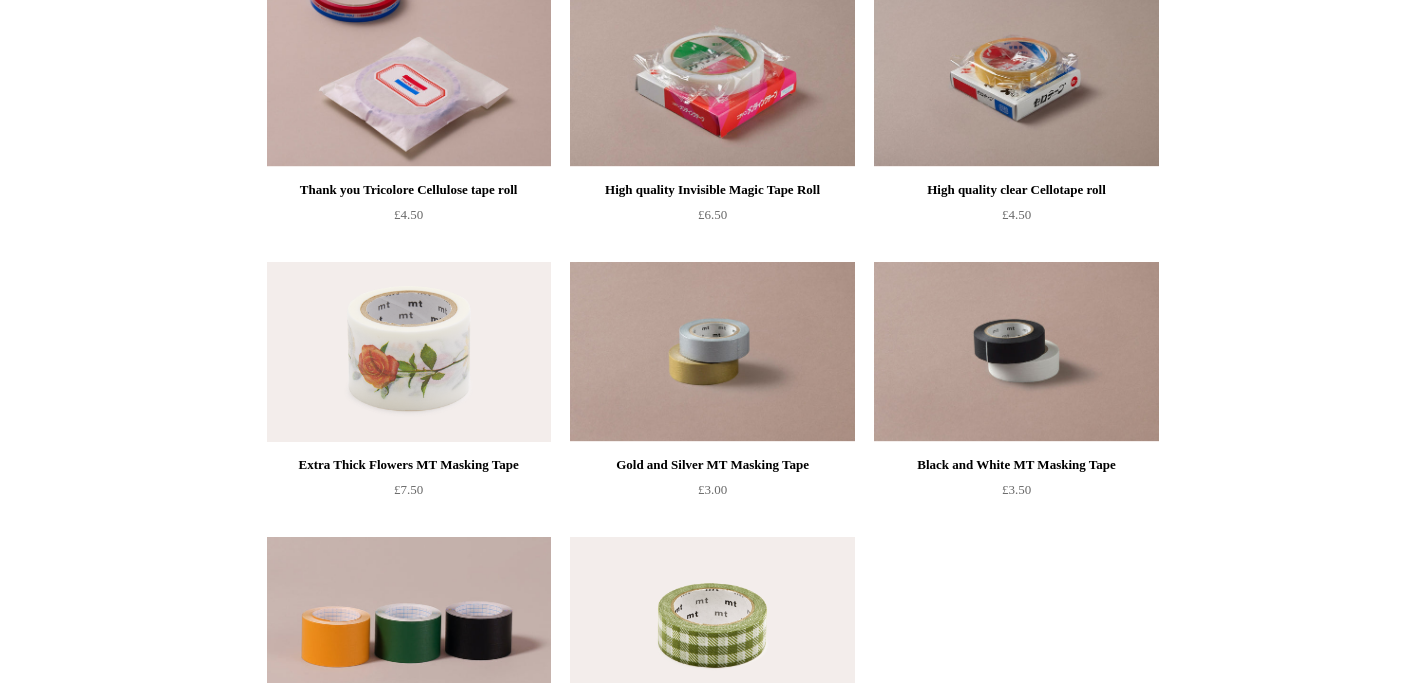 scroll, scrollTop: 0, scrollLeft: 0, axis: both 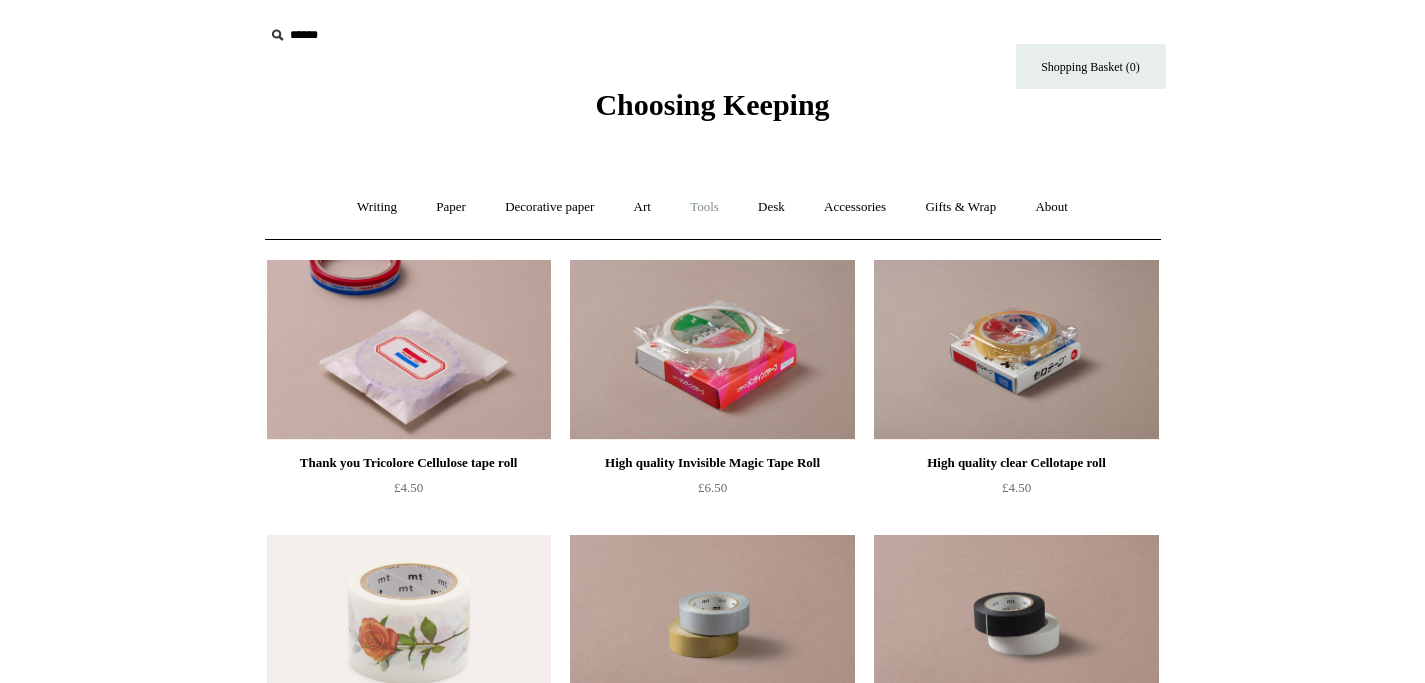 click on "Tools +" at bounding box center [704, 207] 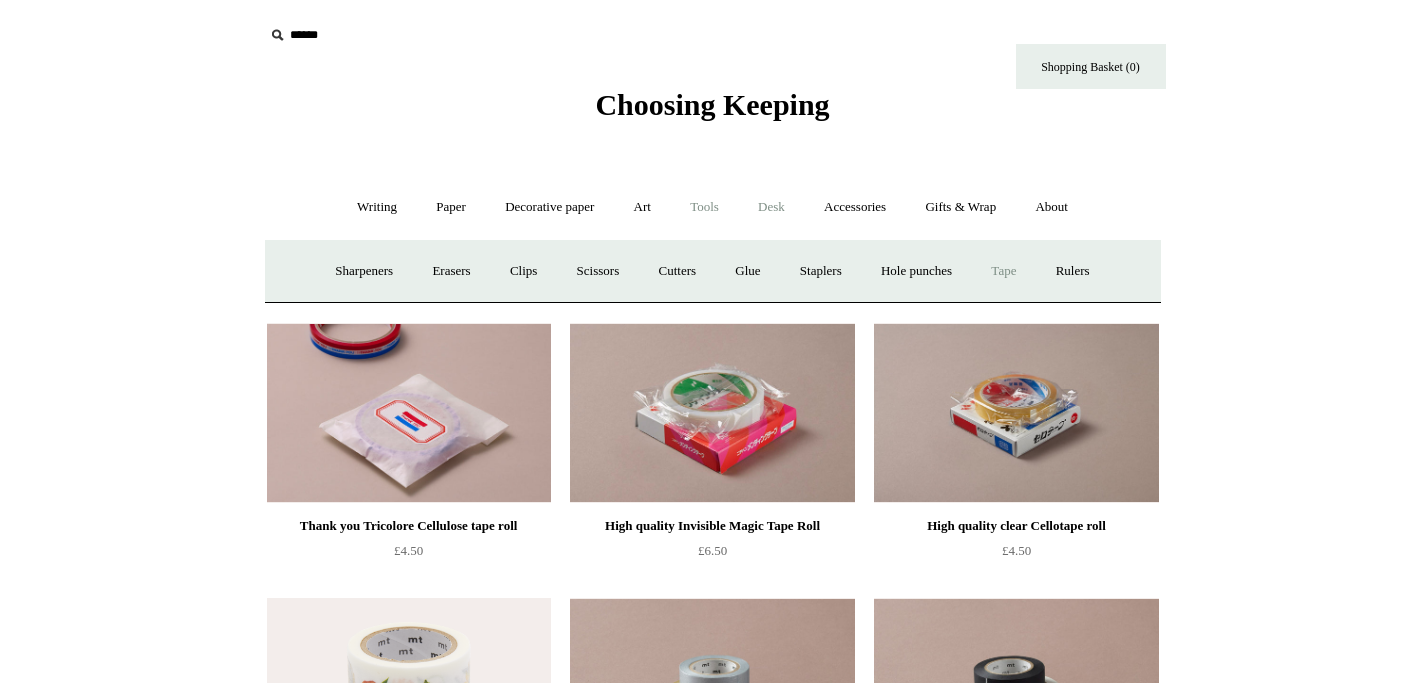 click on "Desk +" at bounding box center (771, 207) 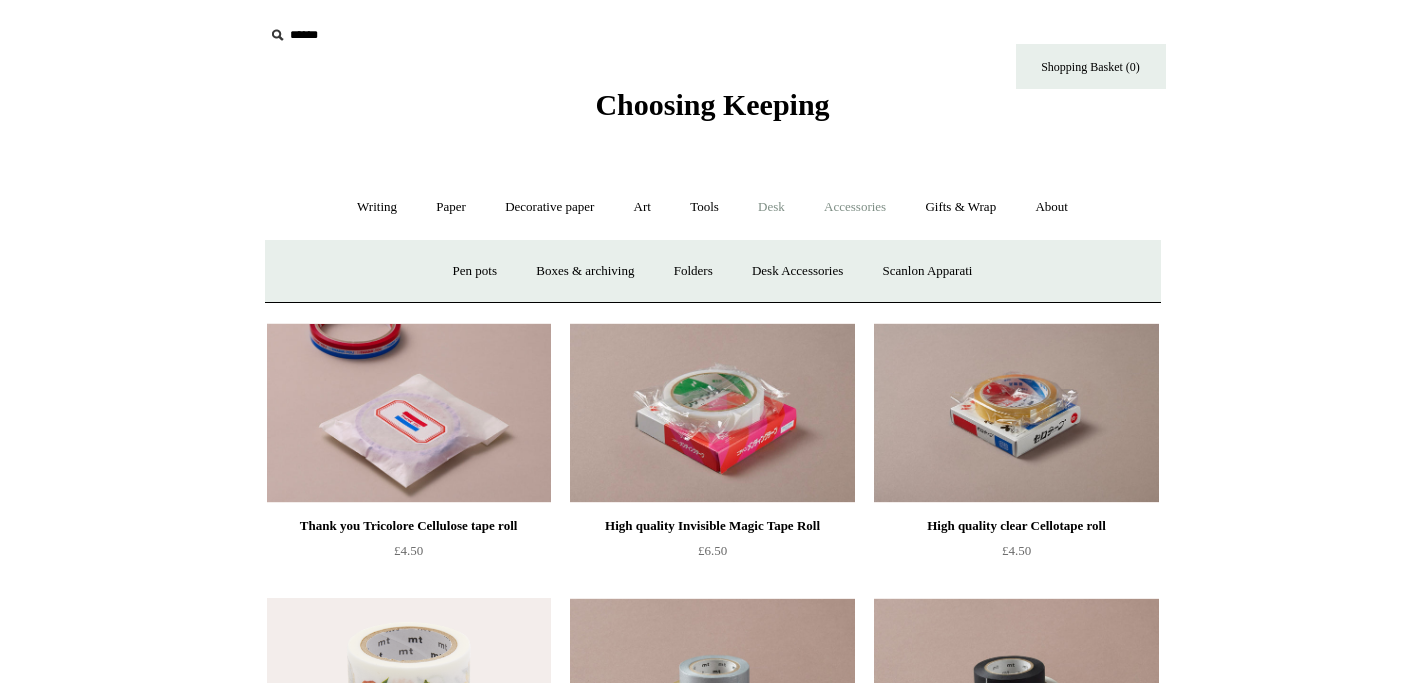 click on "Accessories +" at bounding box center [855, 207] 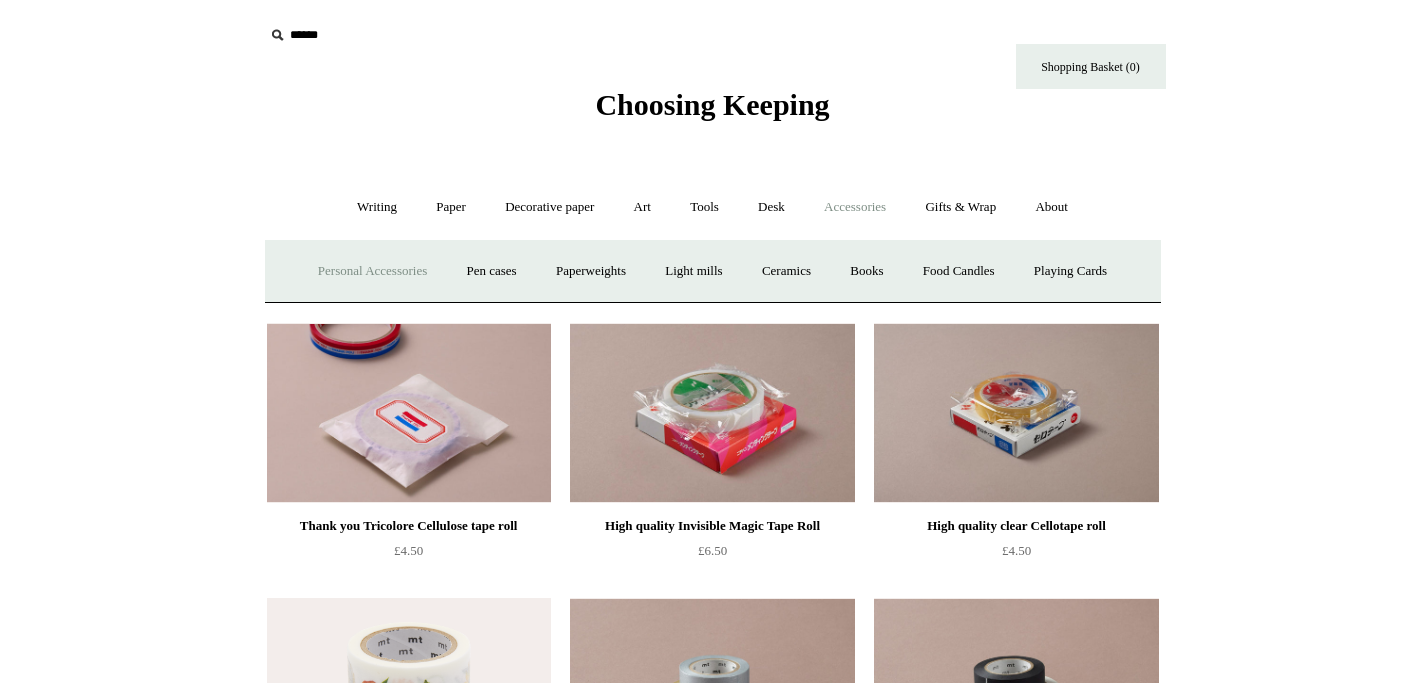 click on "Personal Accessories +" at bounding box center (372, 271) 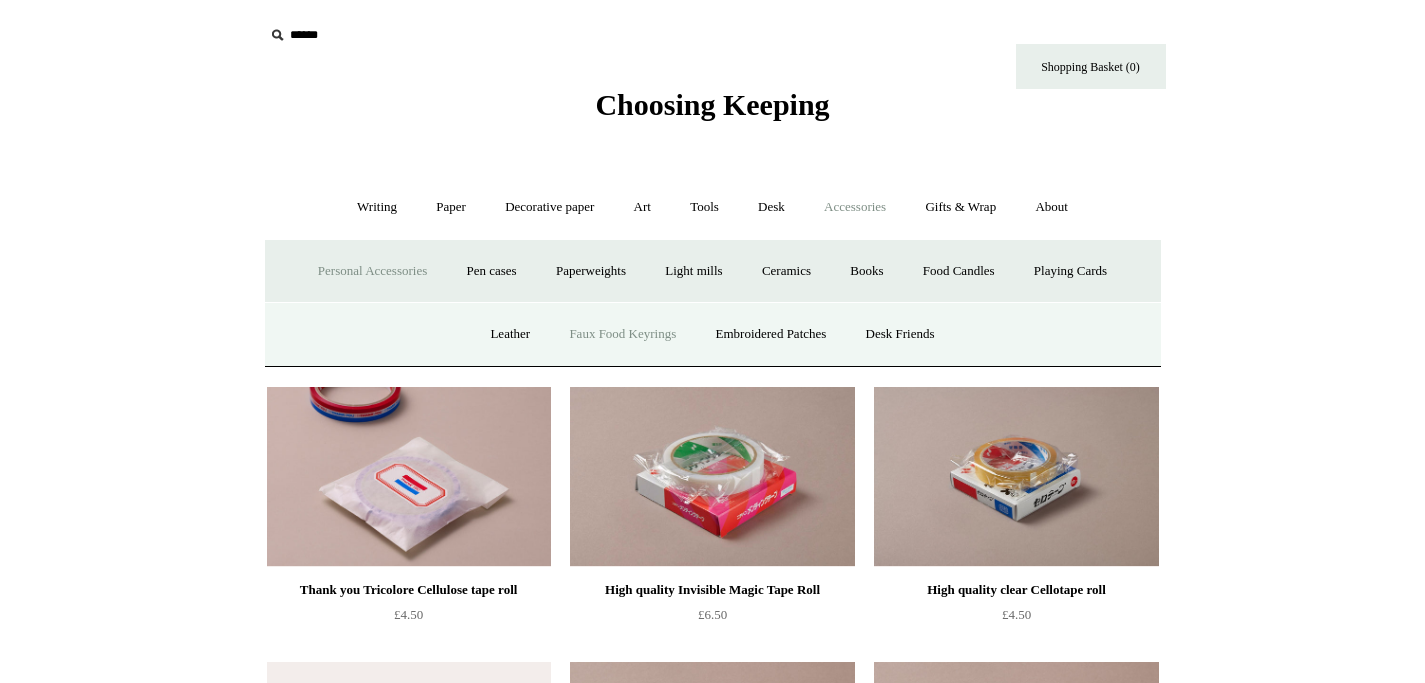 click on "Faux Food Keyrings" at bounding box center [622, 334] 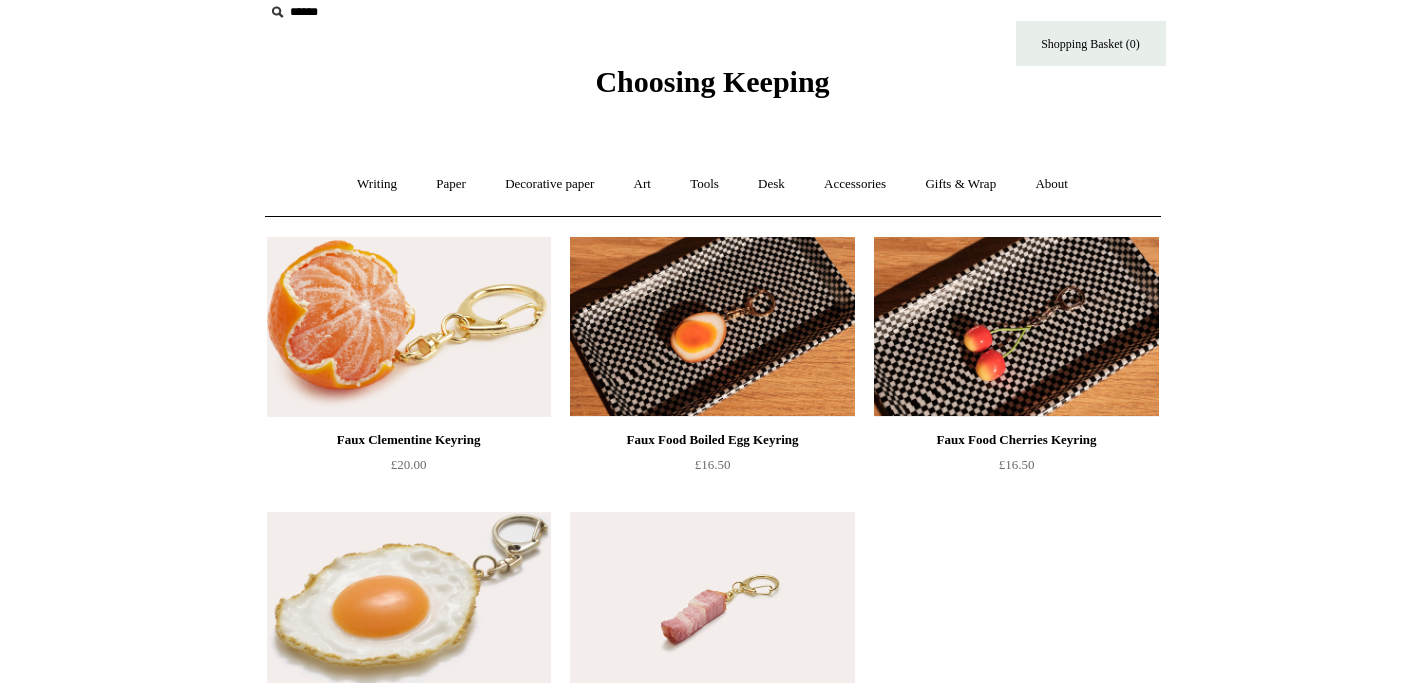 scroll, scrollTop: 15, scrollLeft: 0, axis: vertical 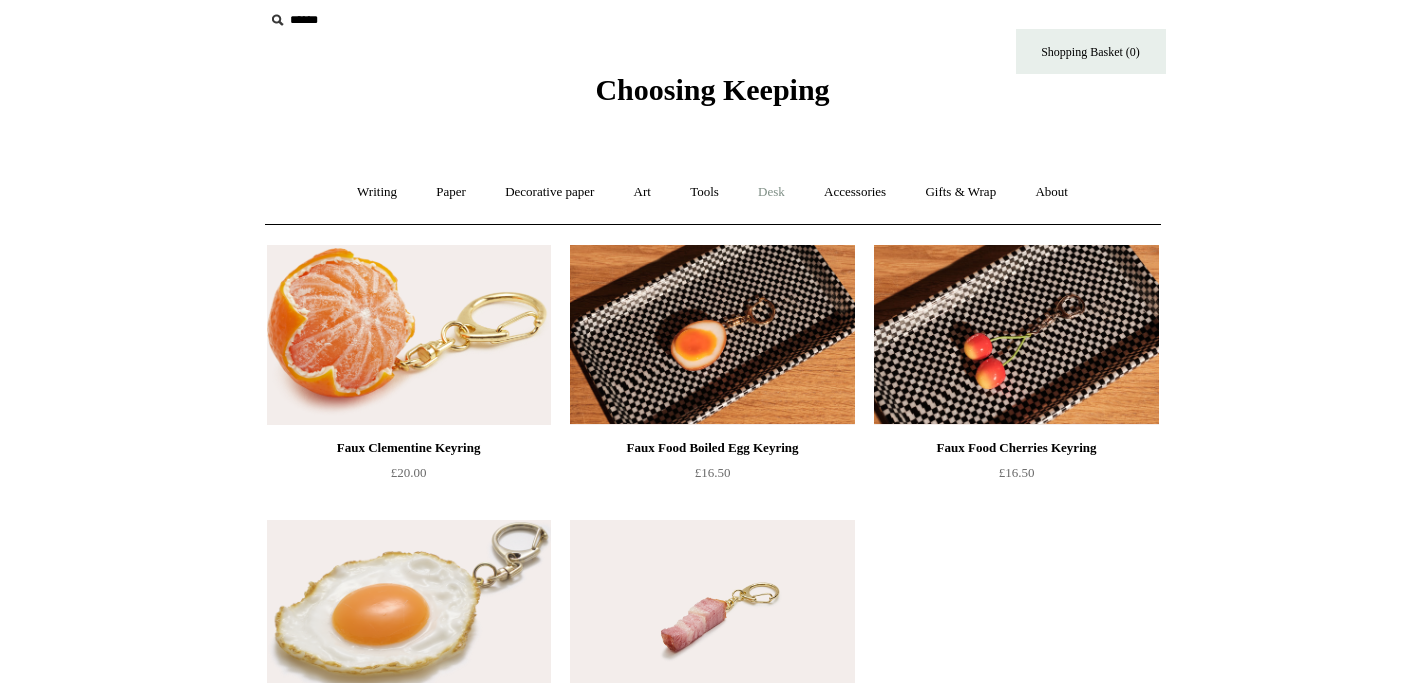 click on "Desk +" at bounding box center [771, 192] 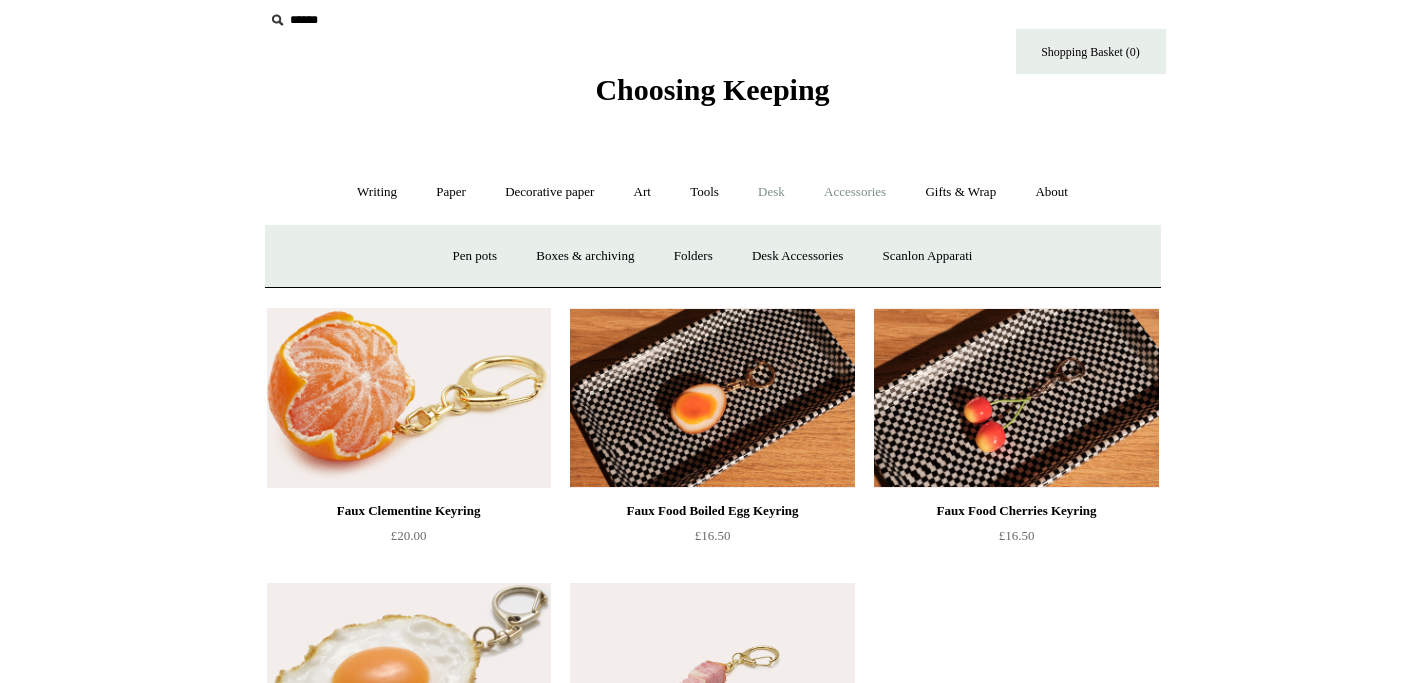 click on "Accessories +" at bounding box center [855, 192] 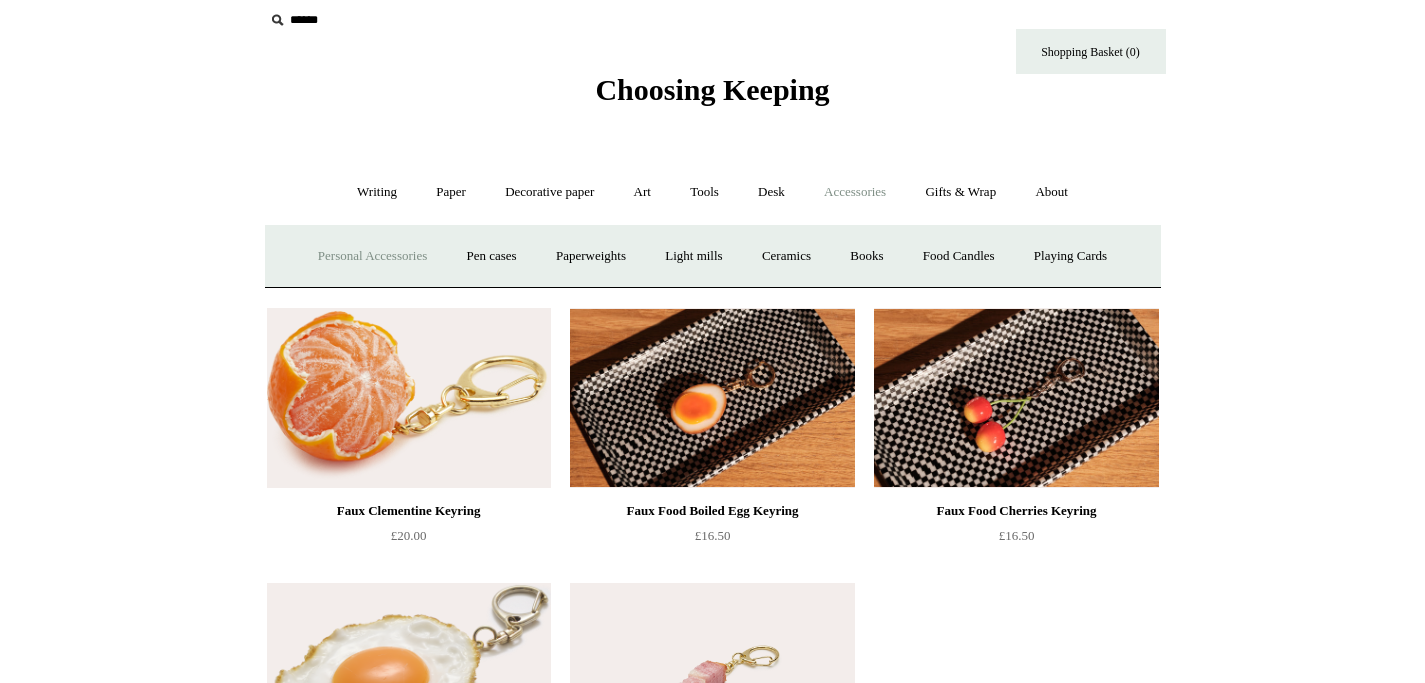 click on "Personal Accessories +" at bounding box center [372, 256] 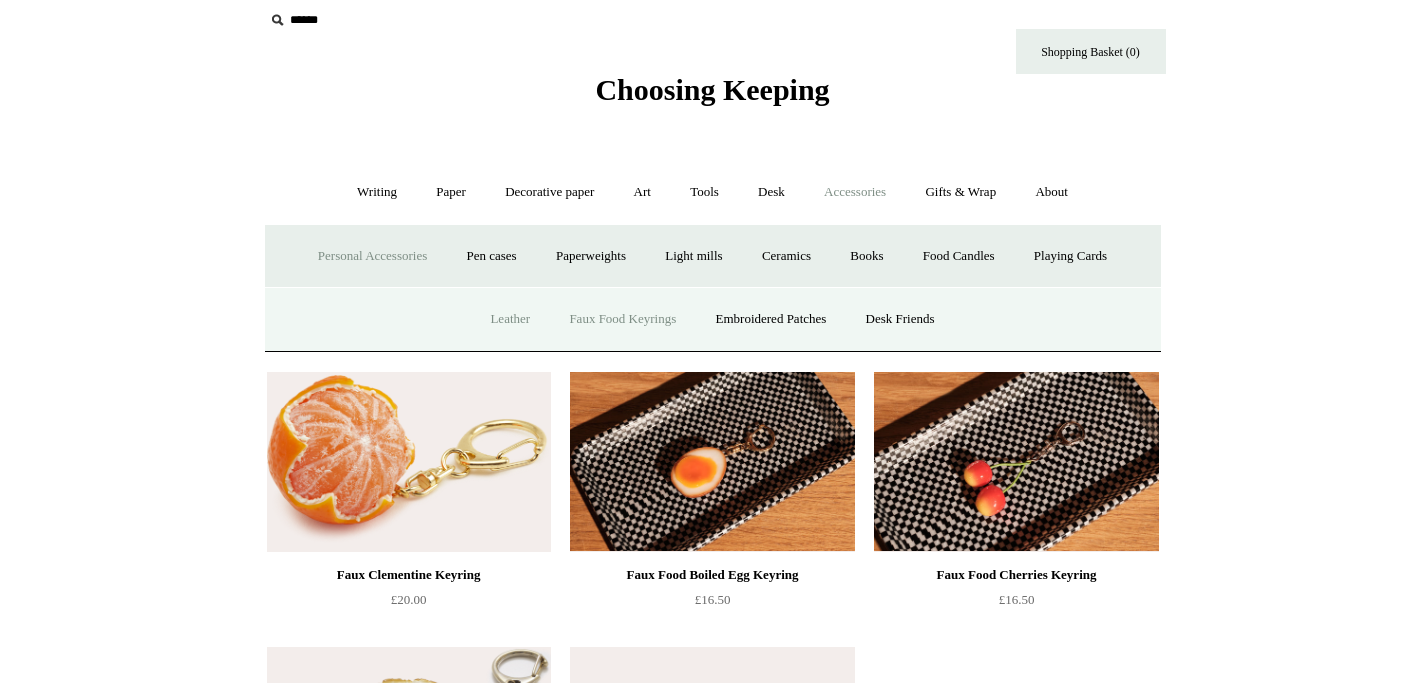 click on "Leather" at bounding box center [510, 319] 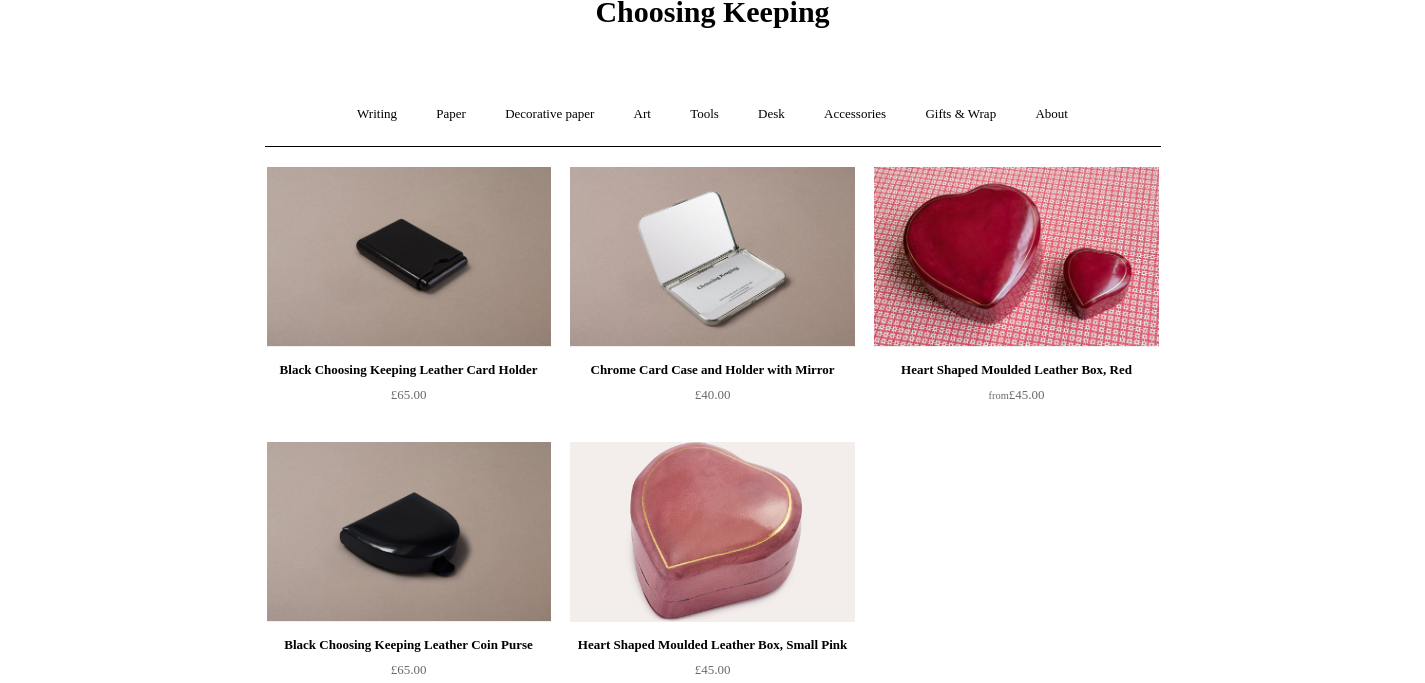 scroll, scrollTop: 86, scrollLeft: 0, axis: vertical 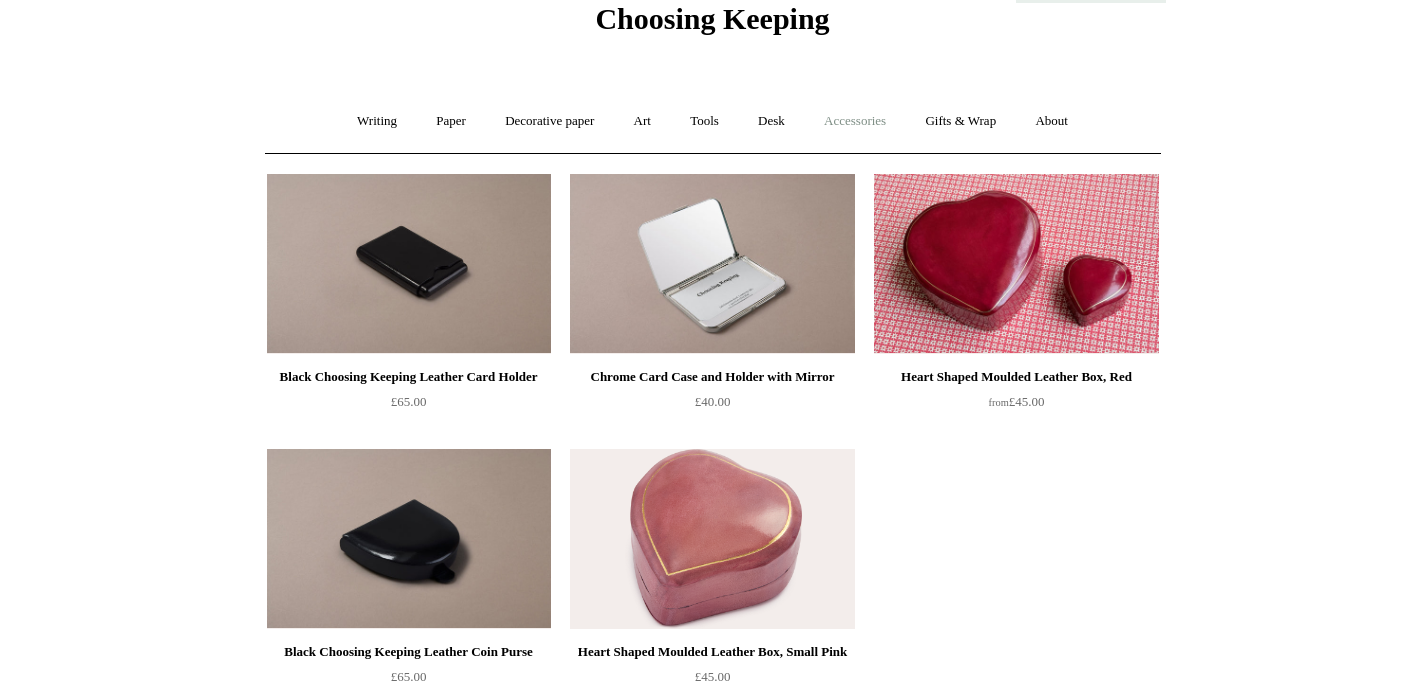 click on "Accessories +" at bounding box center [855, 121] 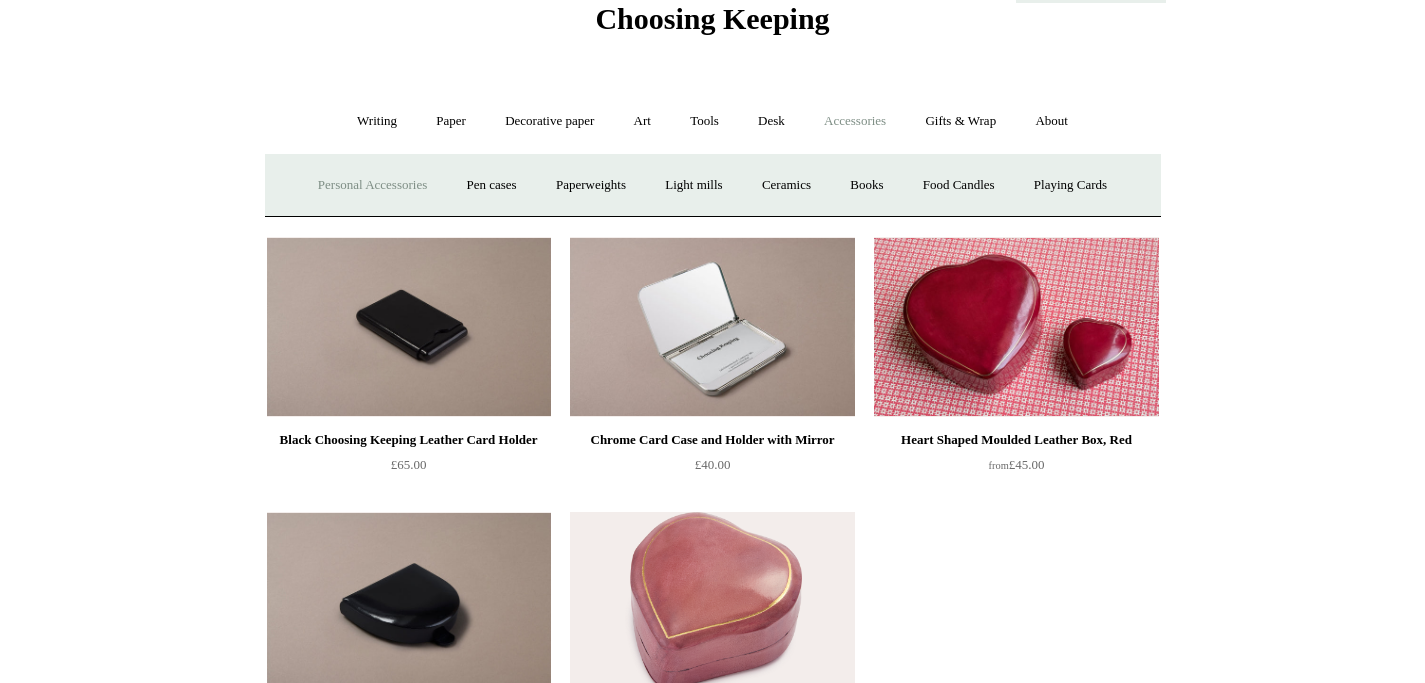 click on "Personal Accessories +" at bounding box center (372, 185) 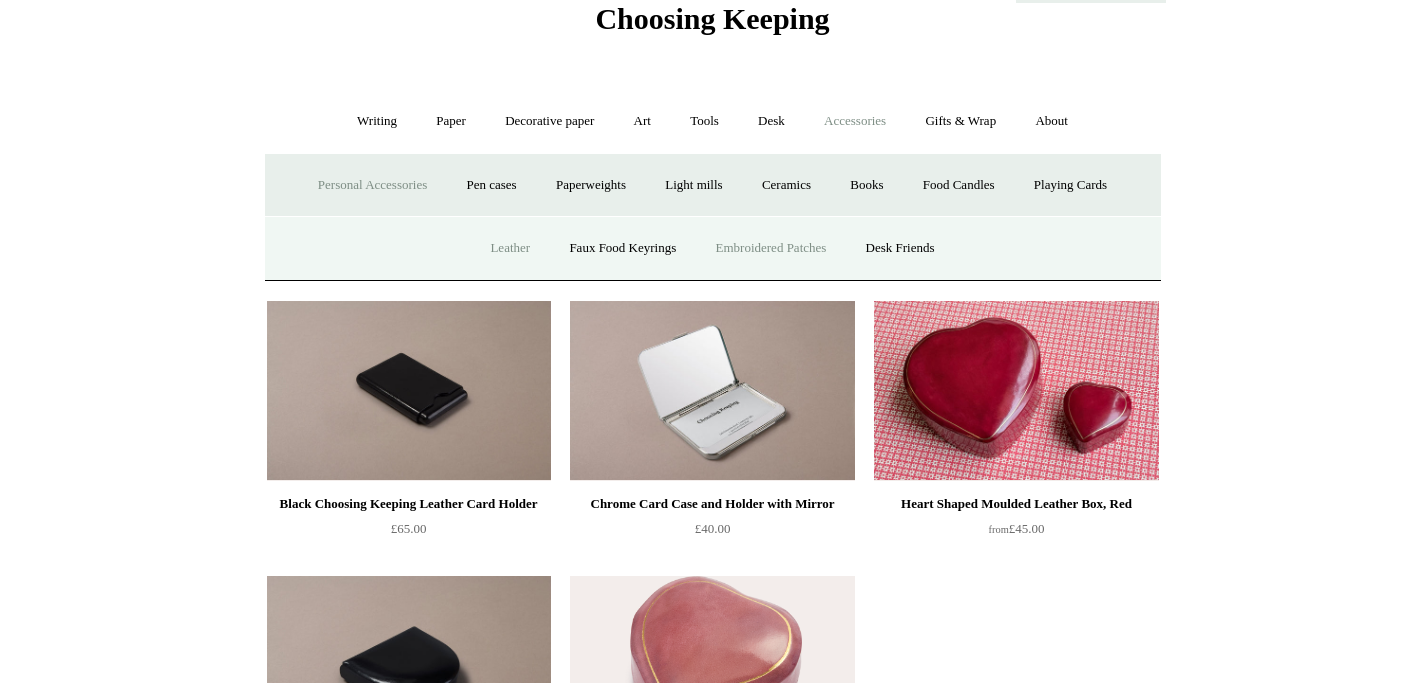 click on "Embroidered Patches" at bounding box center (771, 248) 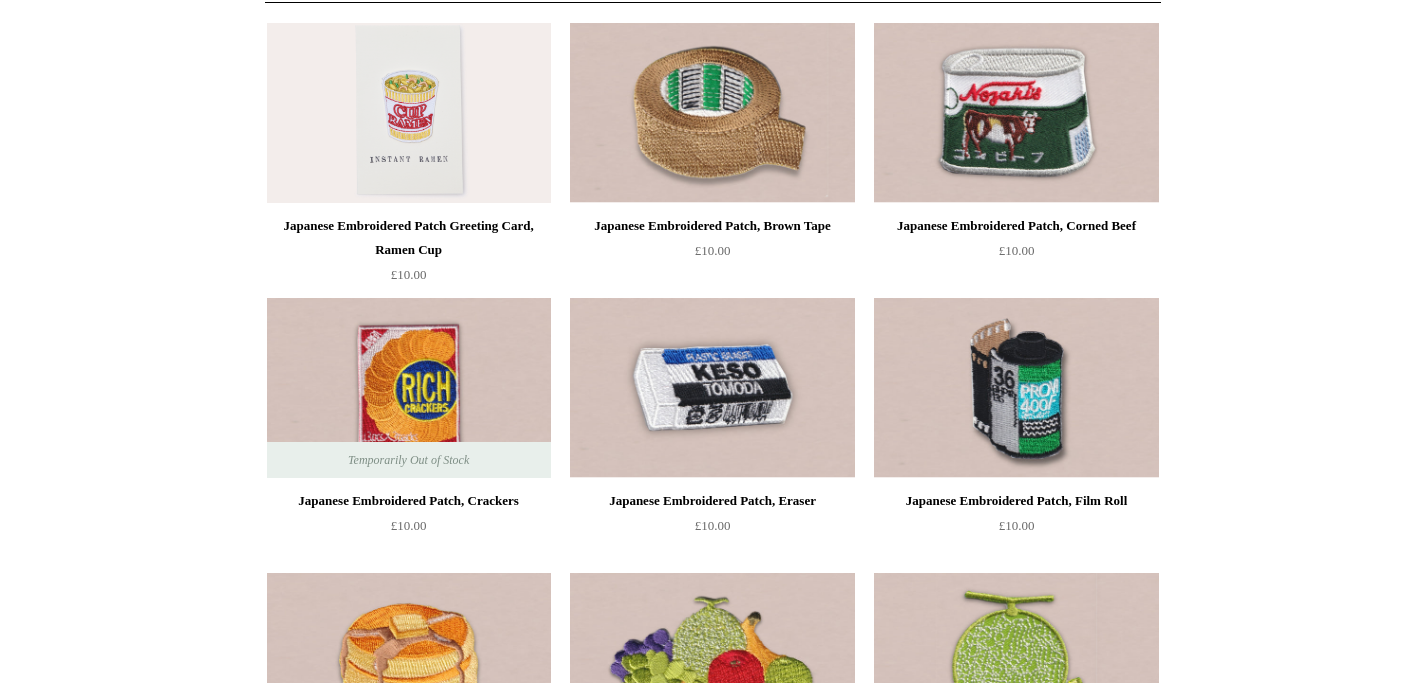 scroll, scrollTop: 0, scrollLeft: 0, axis: both 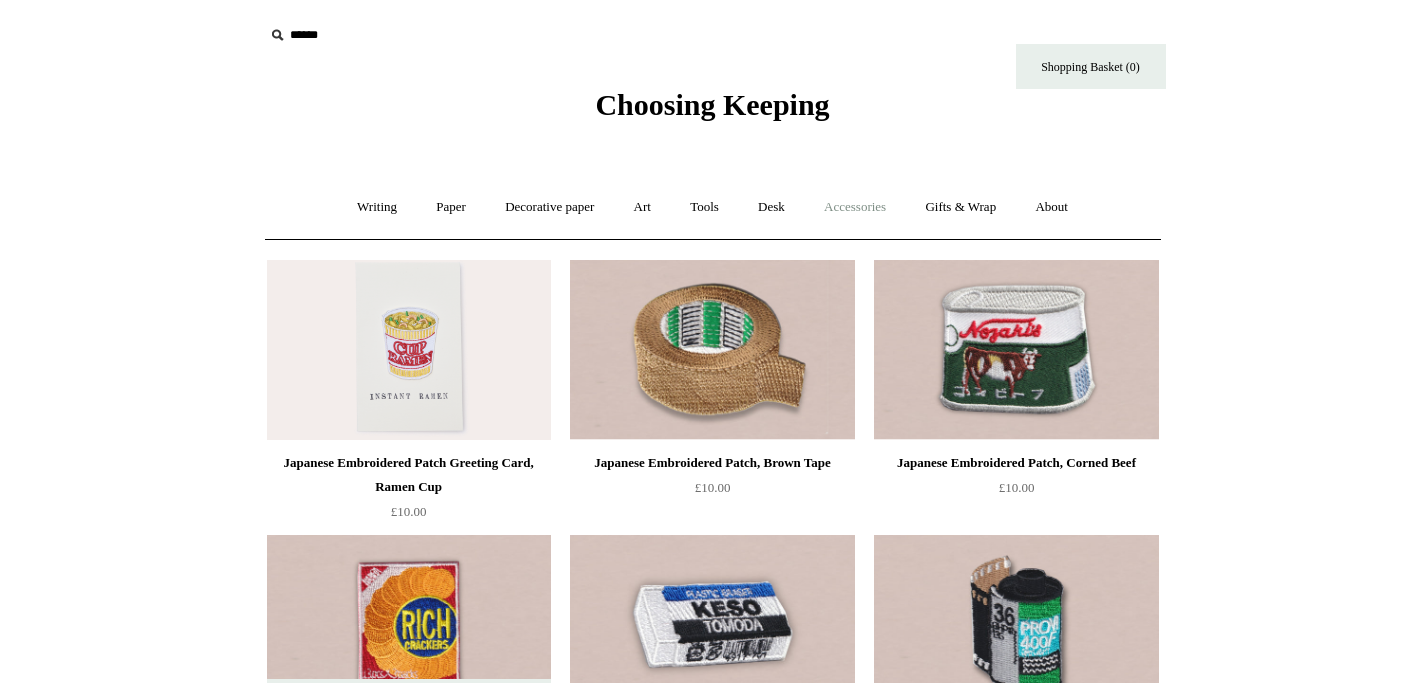 click on "Accessories +" at bounding box center (855, 207) 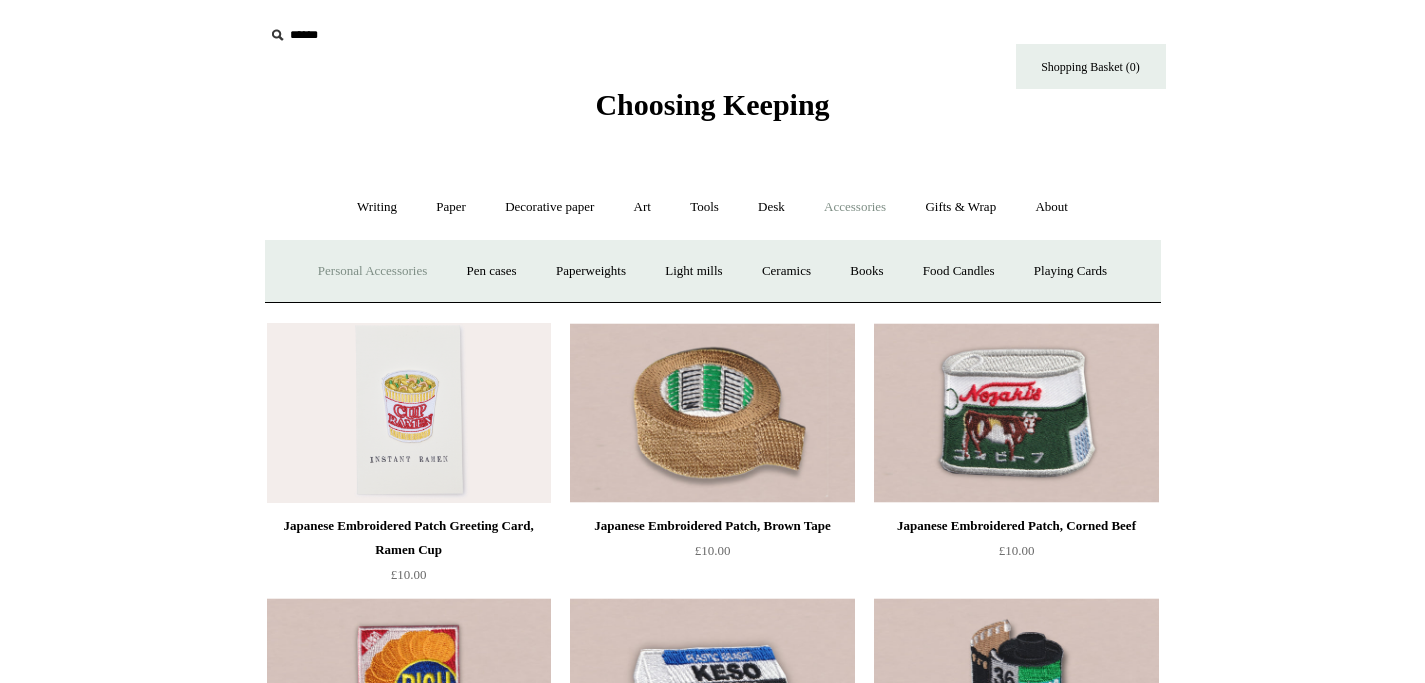 click on "Personal Accessories +" at bounding box center (372, 271) 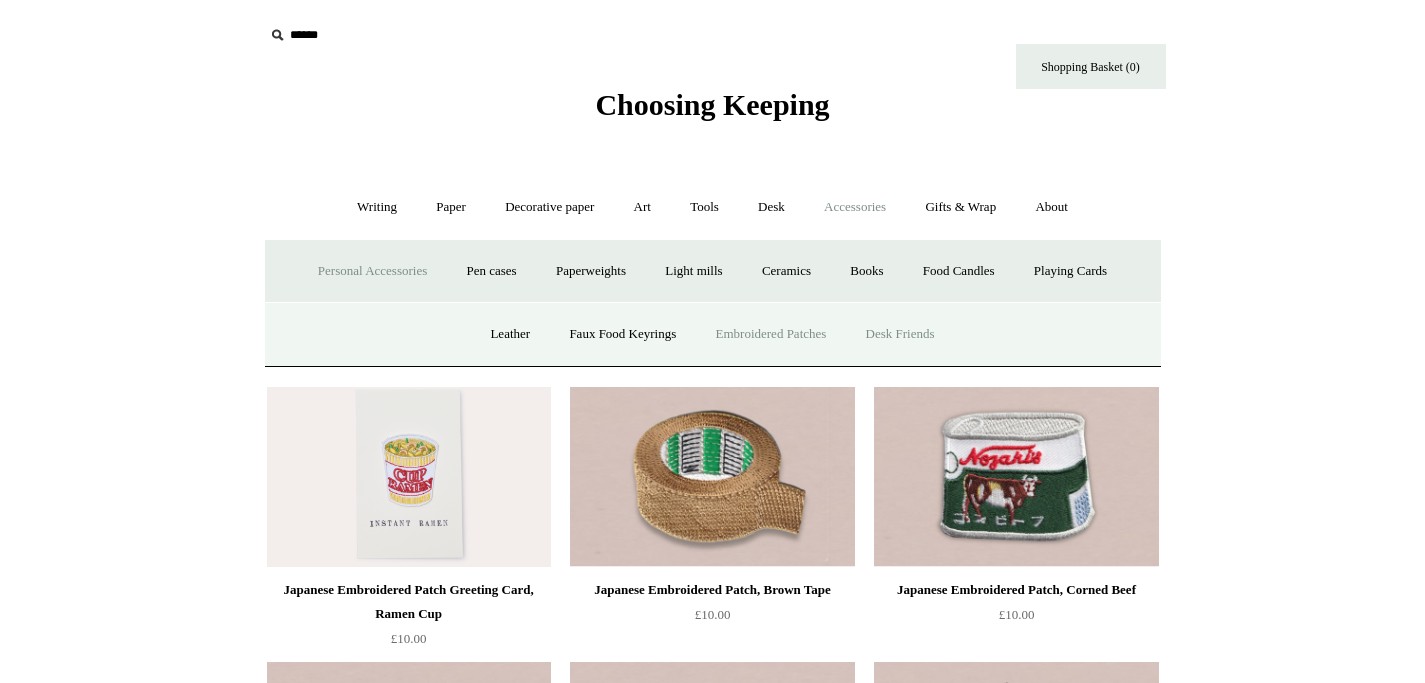 click on "Desk Friends" at bounding box center [900, 334] 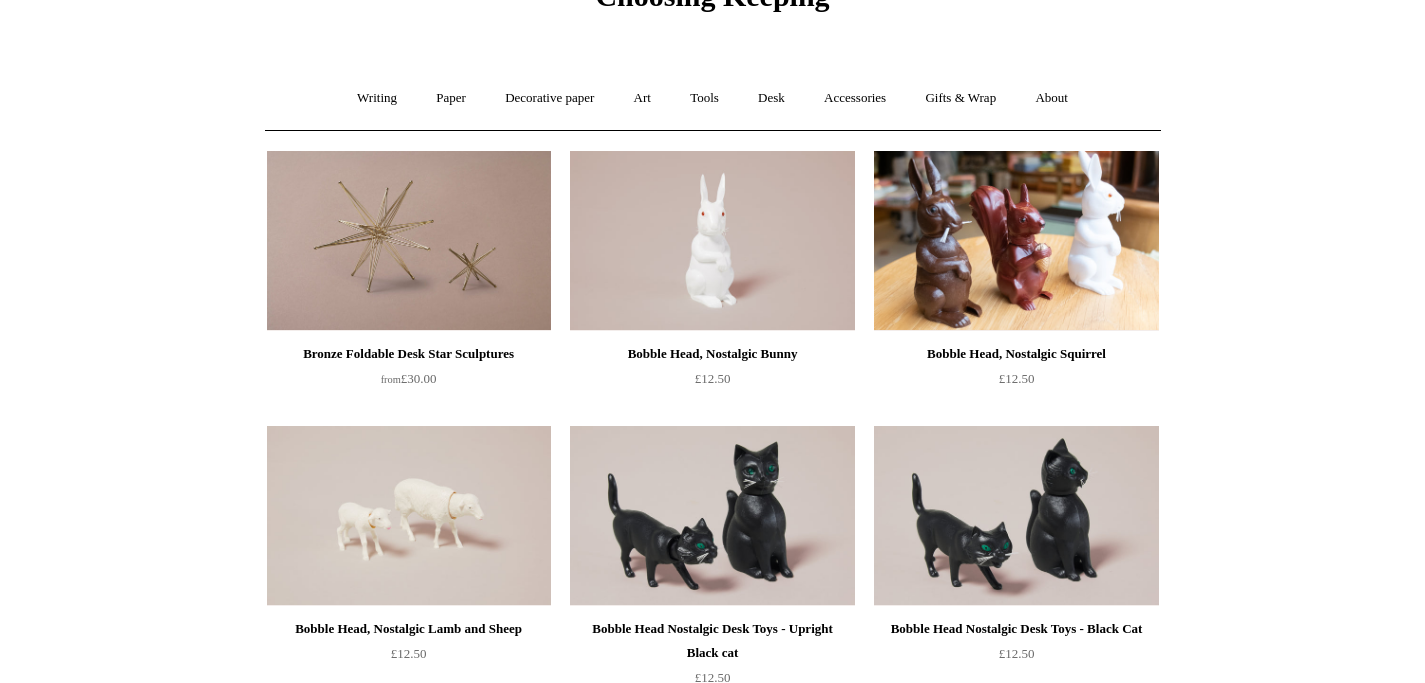 scroll, scrollTop: 0, scrollLeft: 0, axis: both 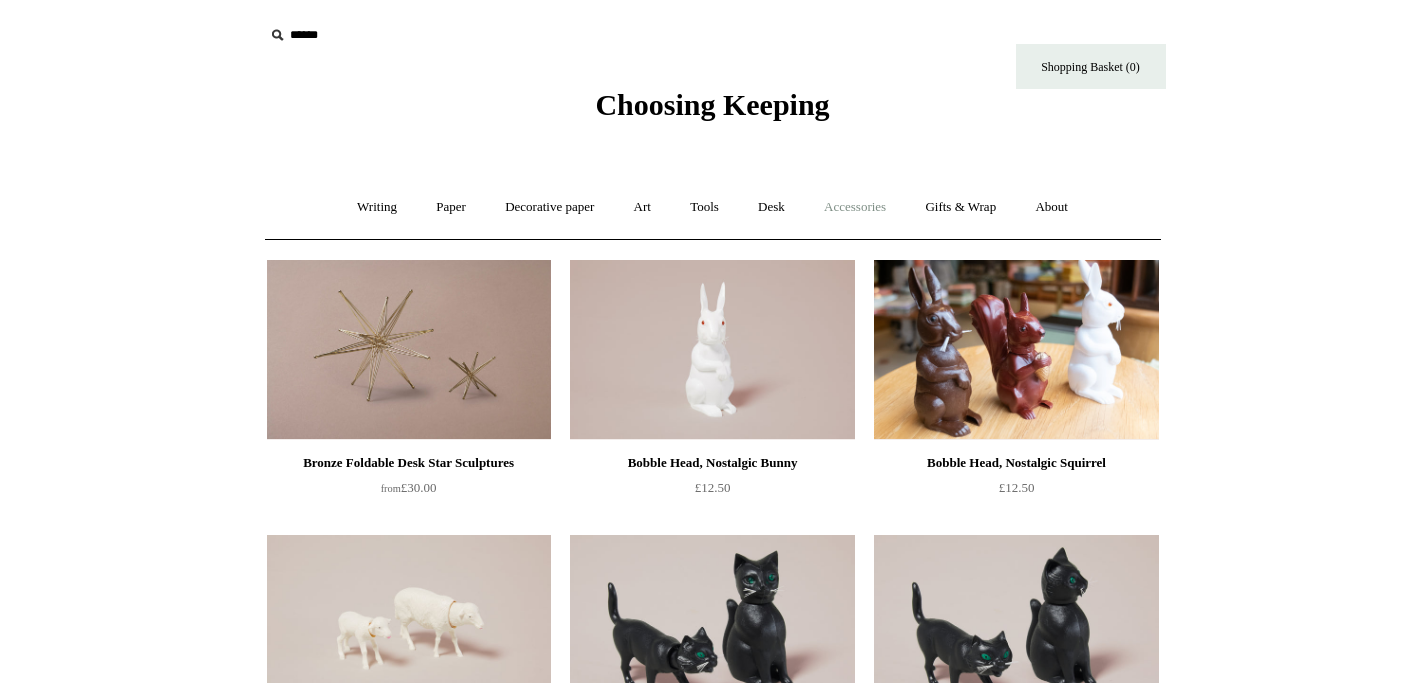 click on "Accessories +" at bounding box center [855, 207] 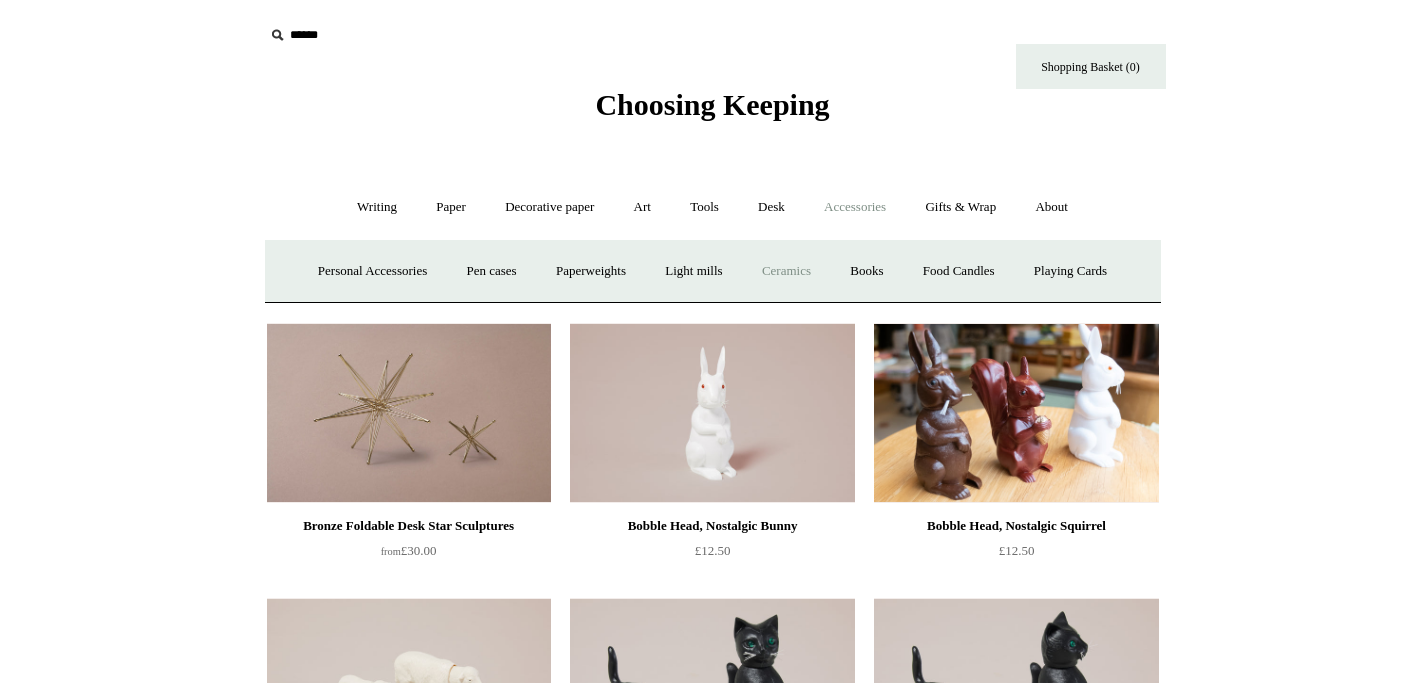 click on "Ceramics  +" at bounding box center [786, 271] 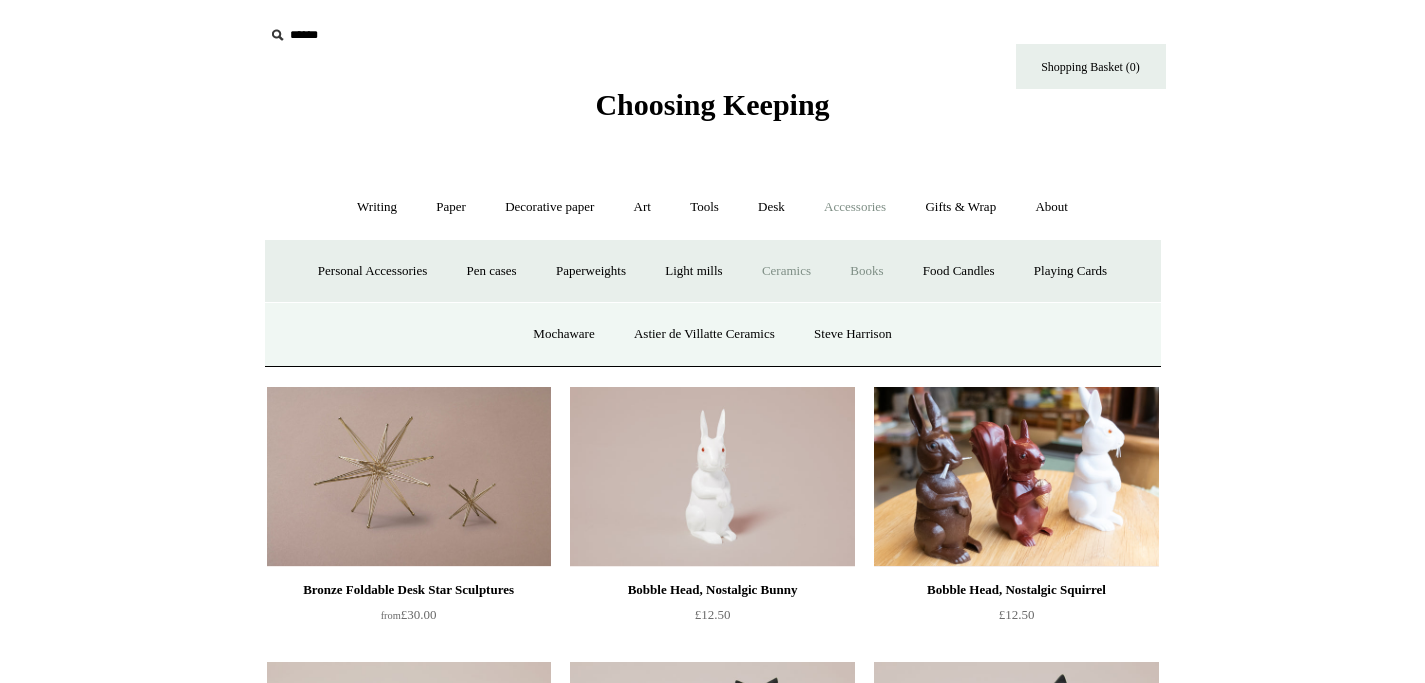 click on "Books" at bounding box center [866, 271] 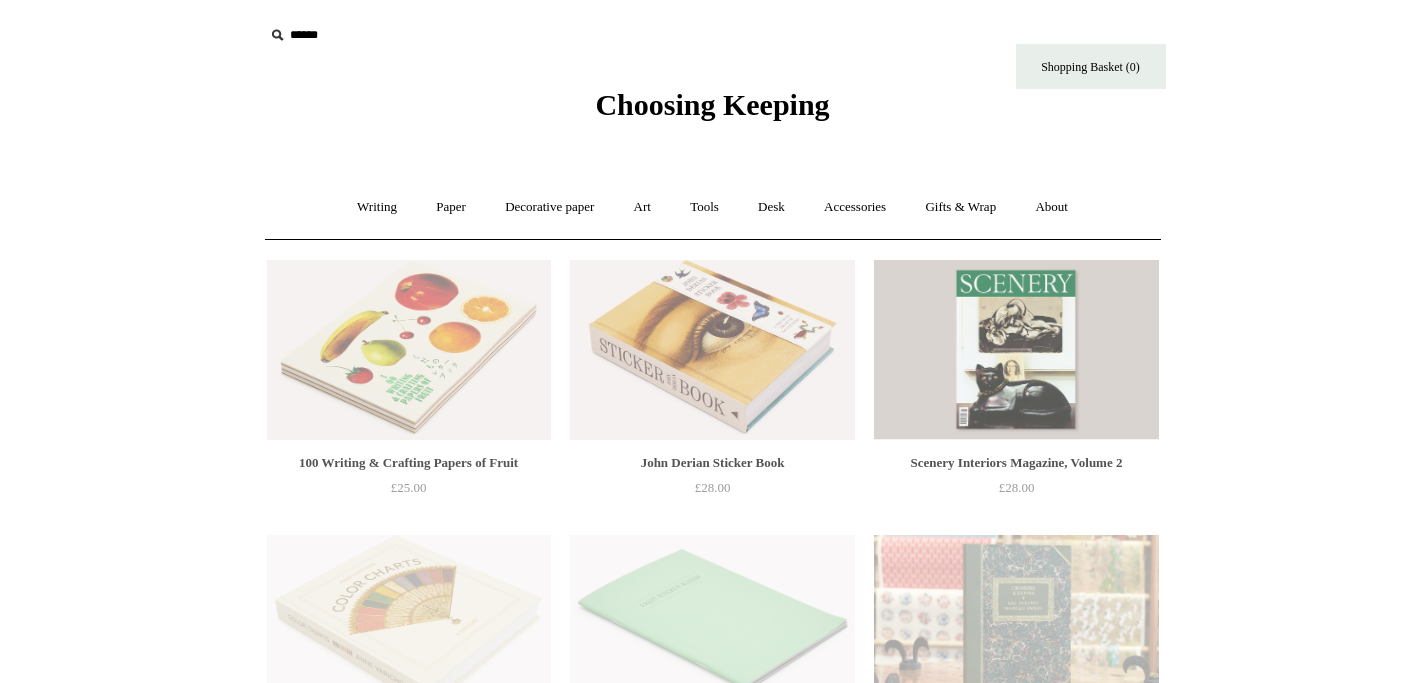 scroll, scrollTop: 0, scrollLeft: 0, axis: both 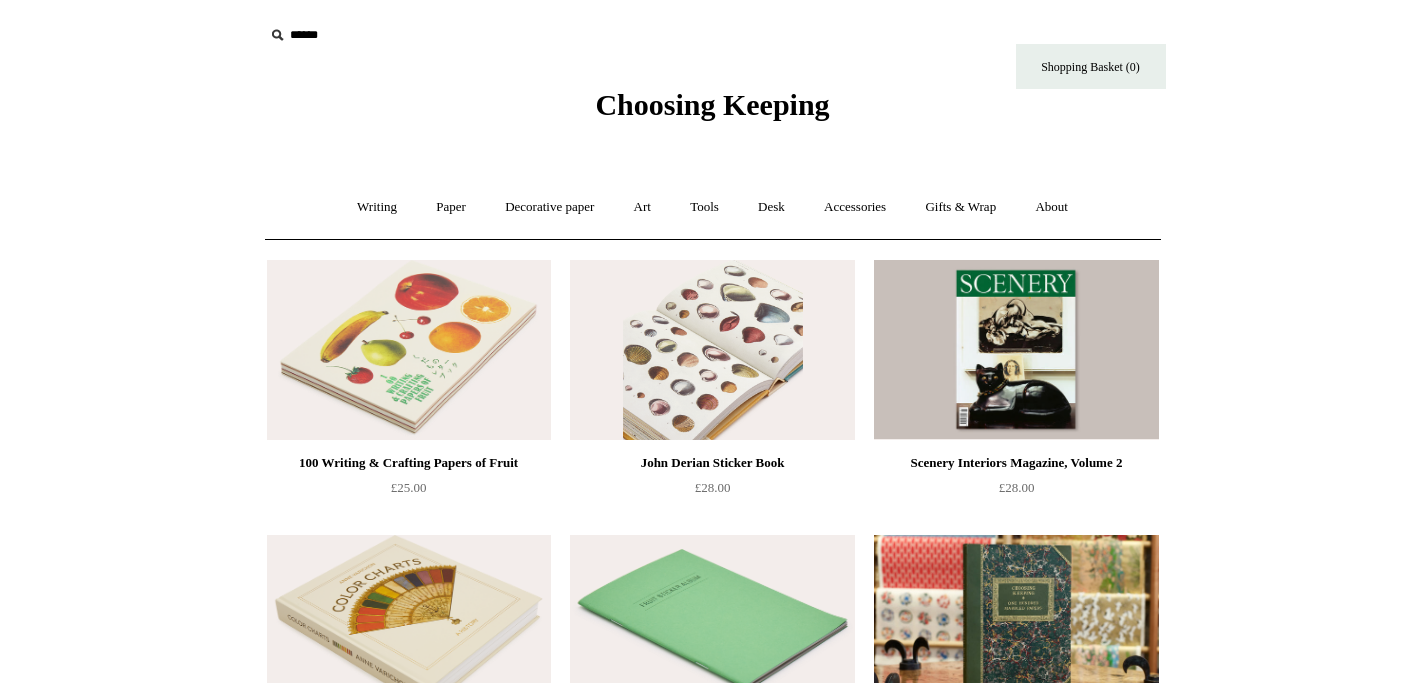 click at bounding box center [712, 350] 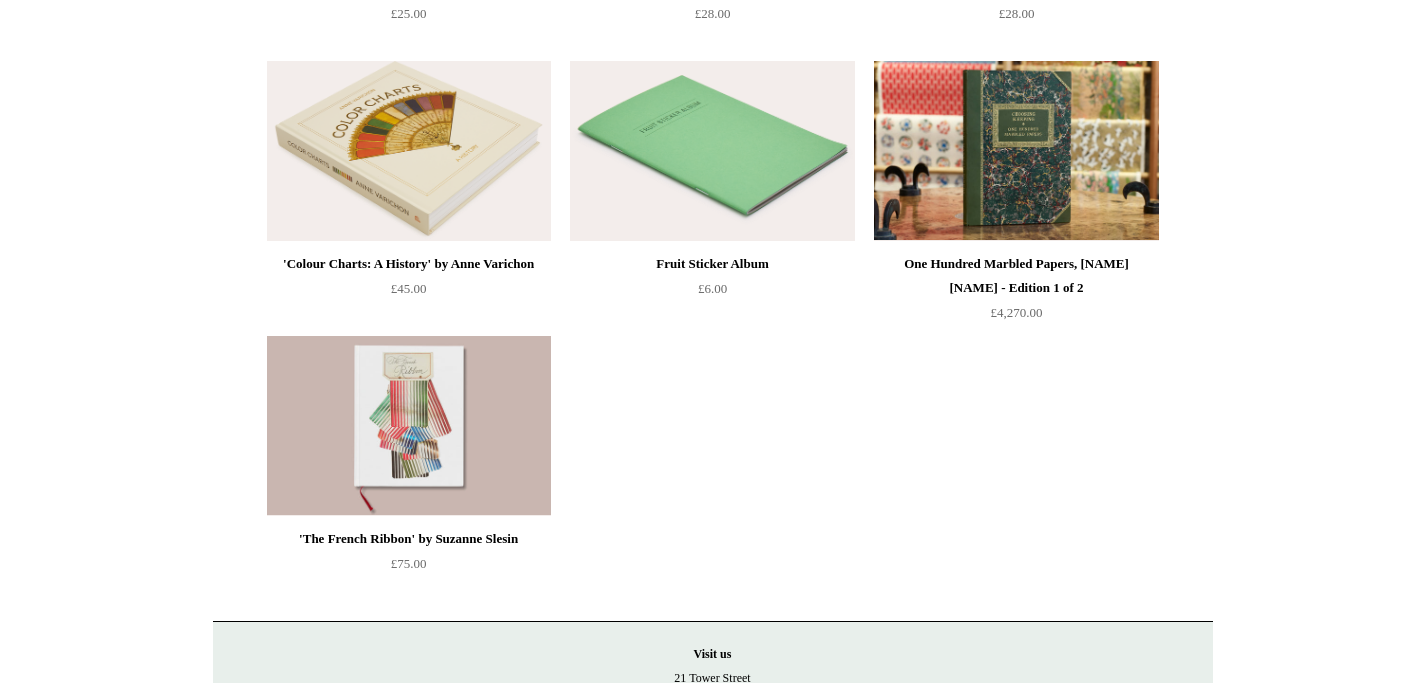 scroll, scrollTop: 483, scrollLeft: 0, axis: vertical 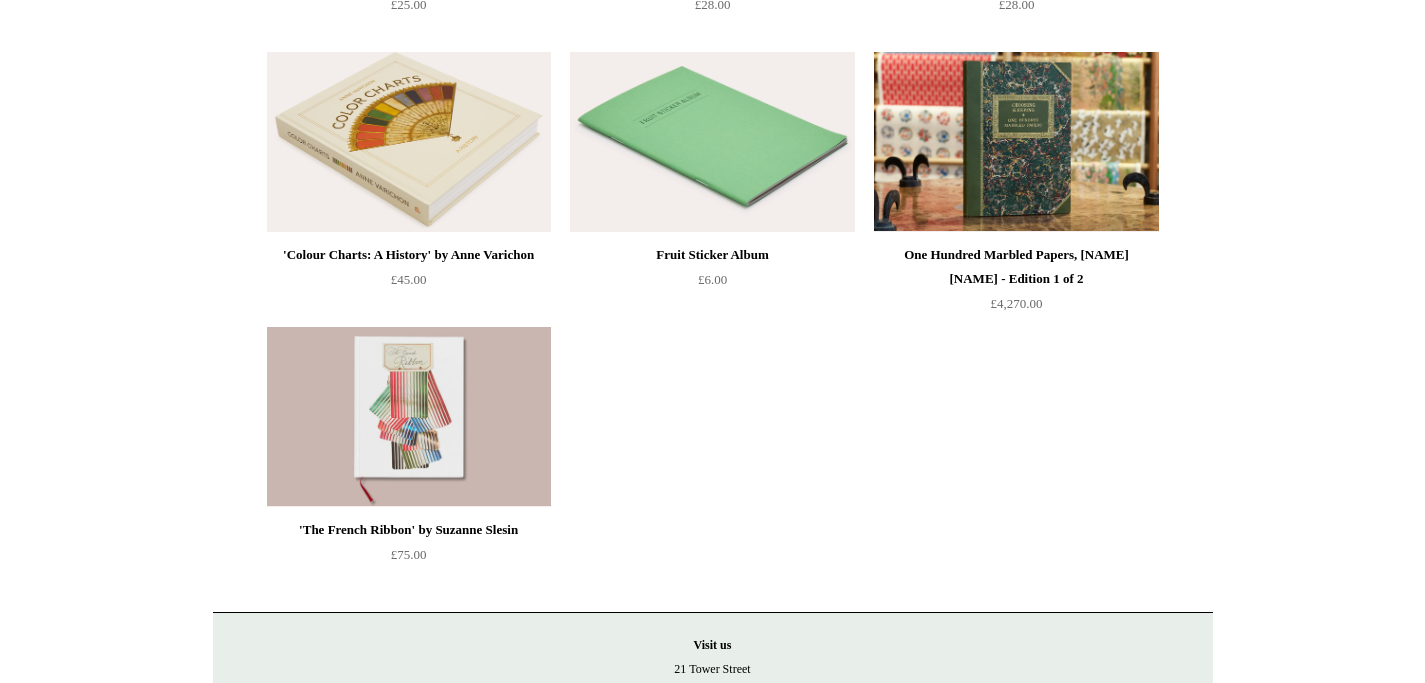 click at bounding box center (712, 142) 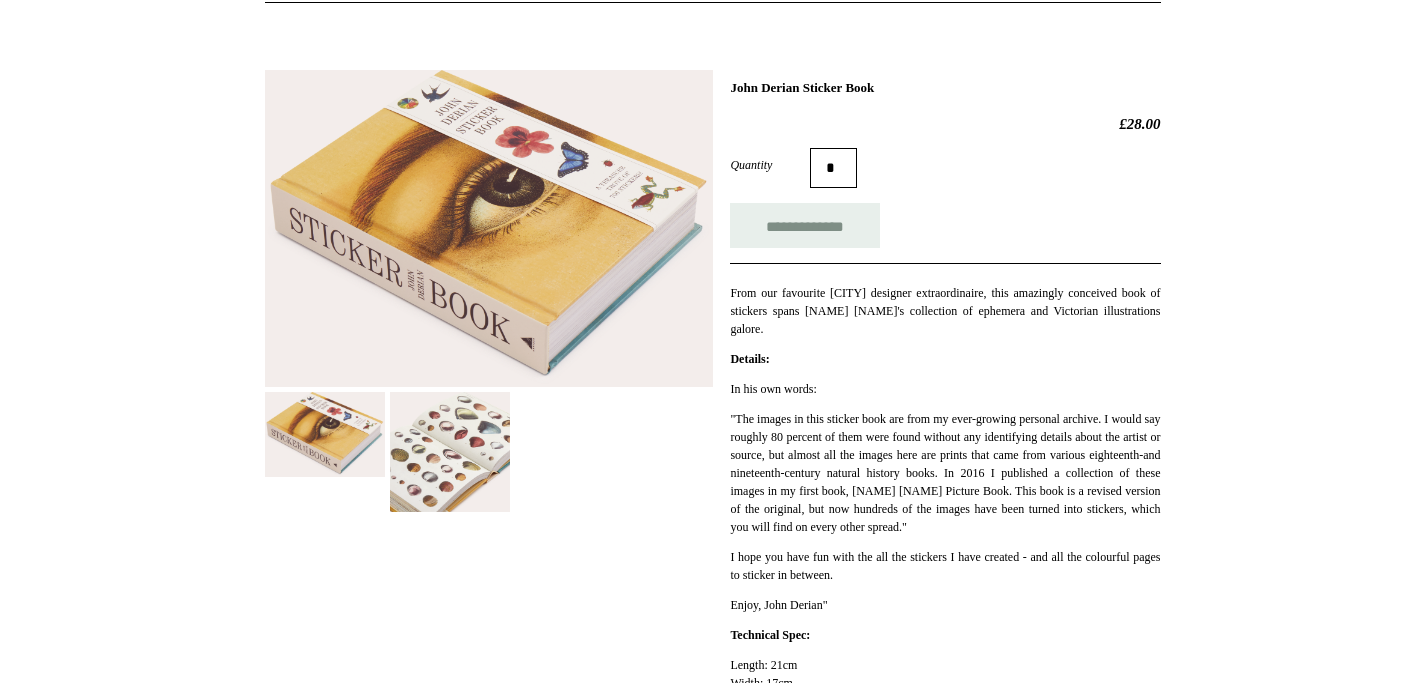 scroll, scrollTop: 246, scrollLeft: 0, axis: vertical 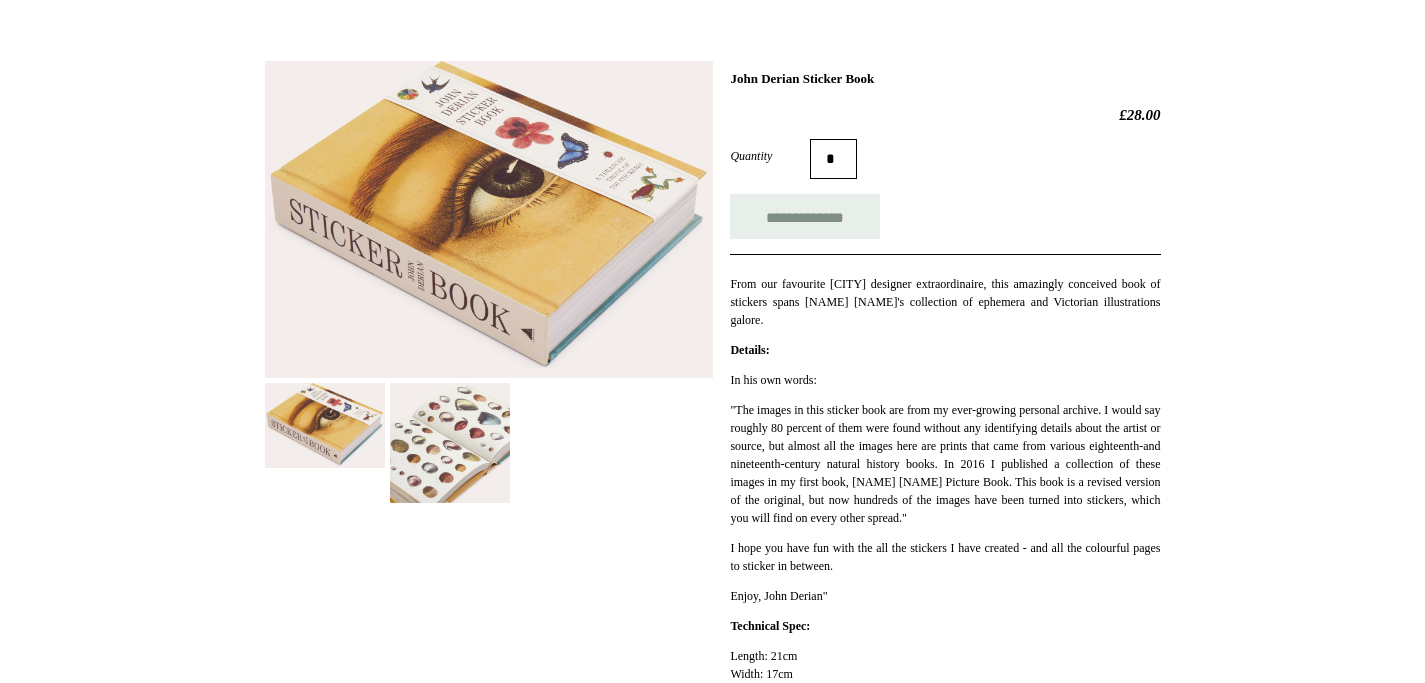 click at bounding box center [450, 443] 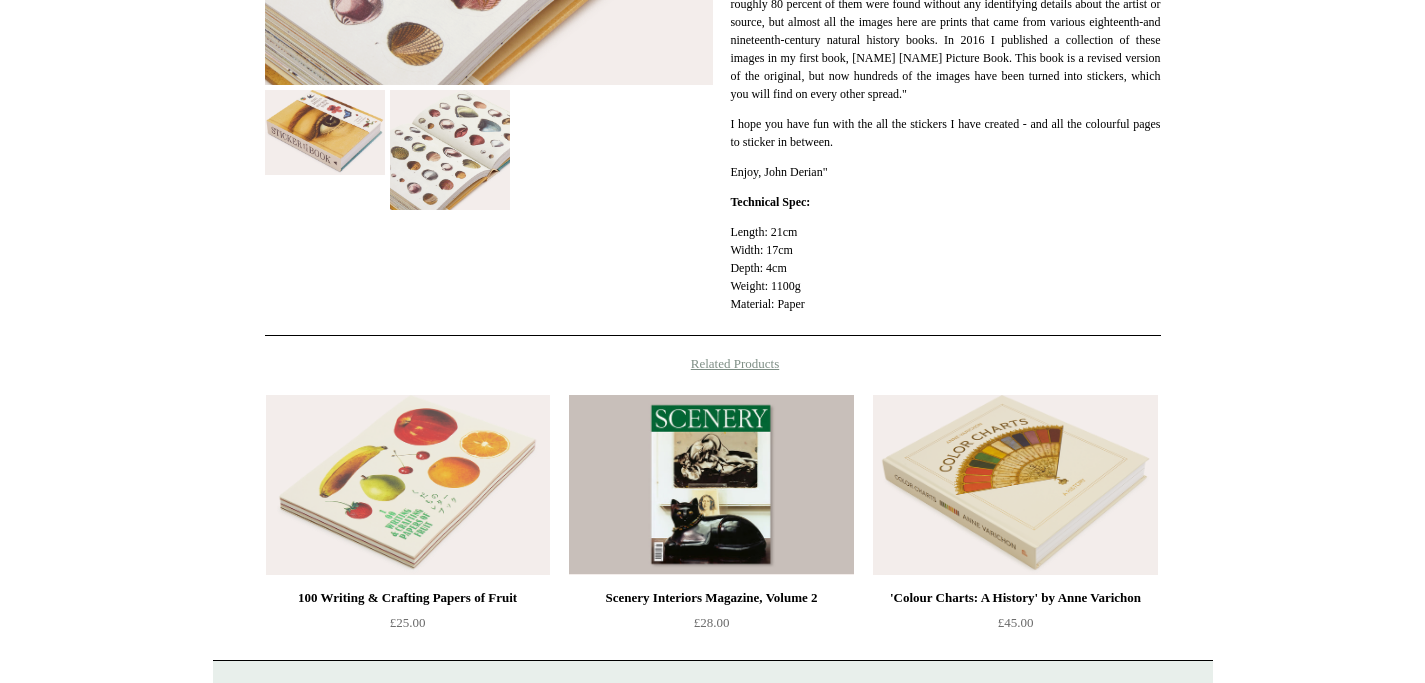 scroll, scrollTop: 678, scrollLeft: 0, axis: vertical 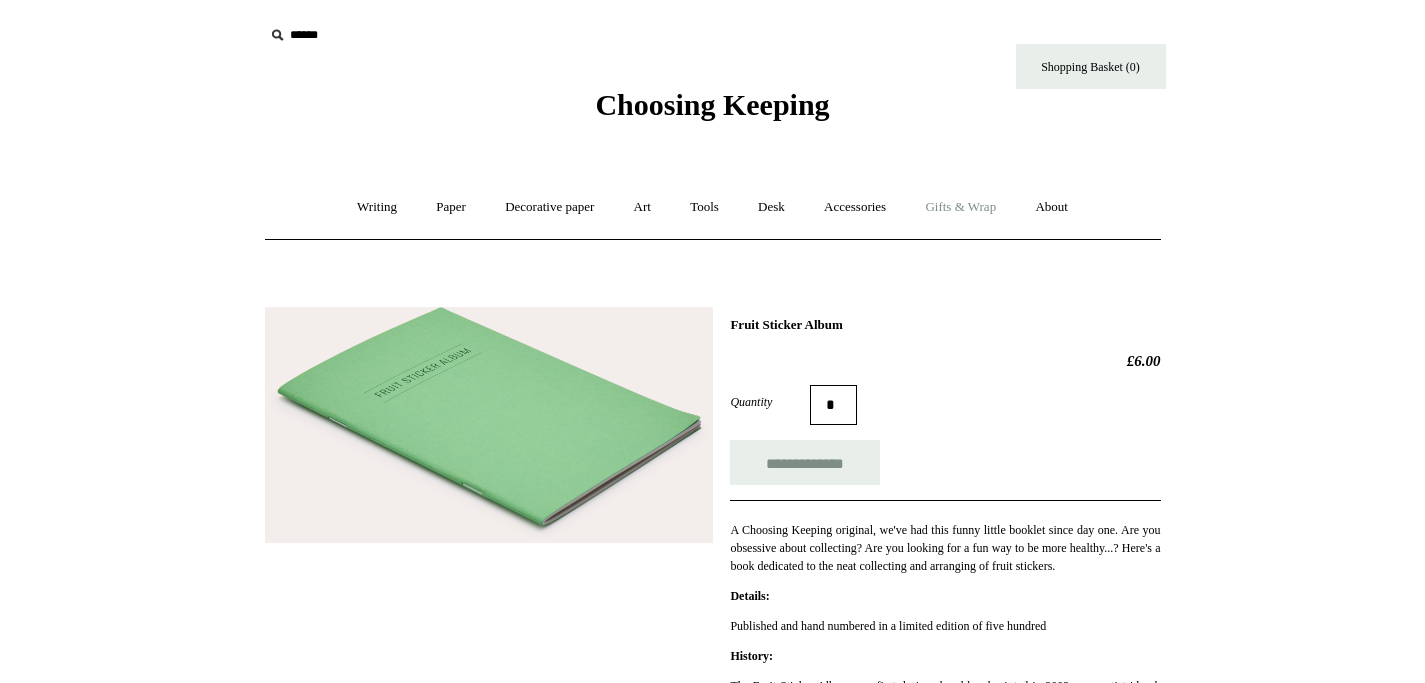 click on "Gifts & Wrap +" at bounding box center [960, 207] 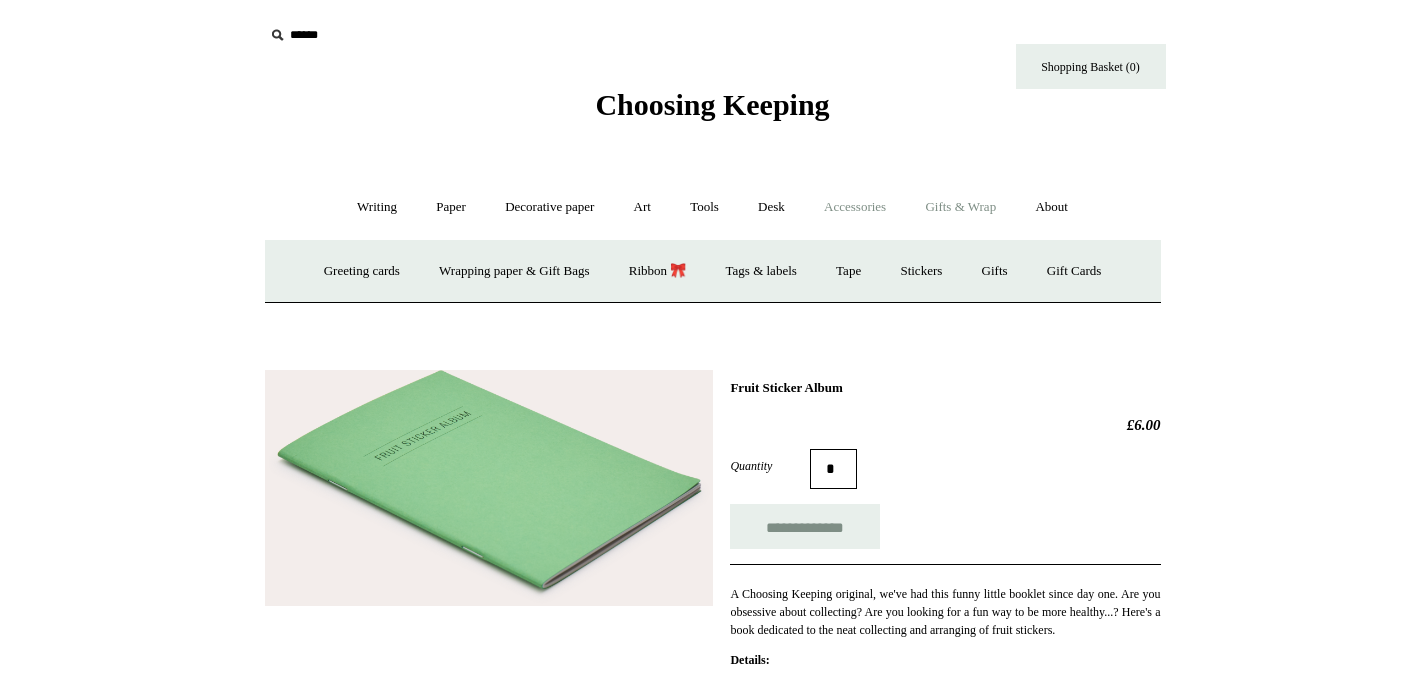 click on "Accessories +" at bounding box center [855, 207] 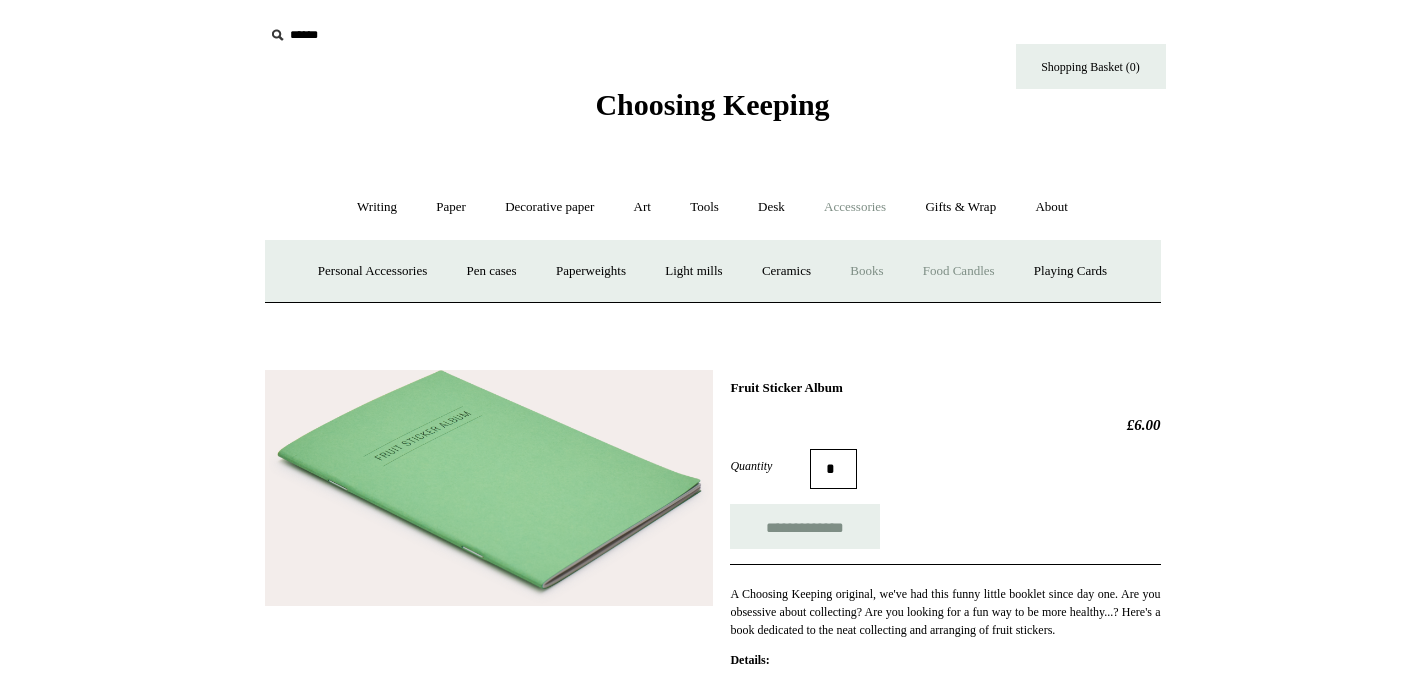 click on "Food Candles" at bounding box center [959, 271] 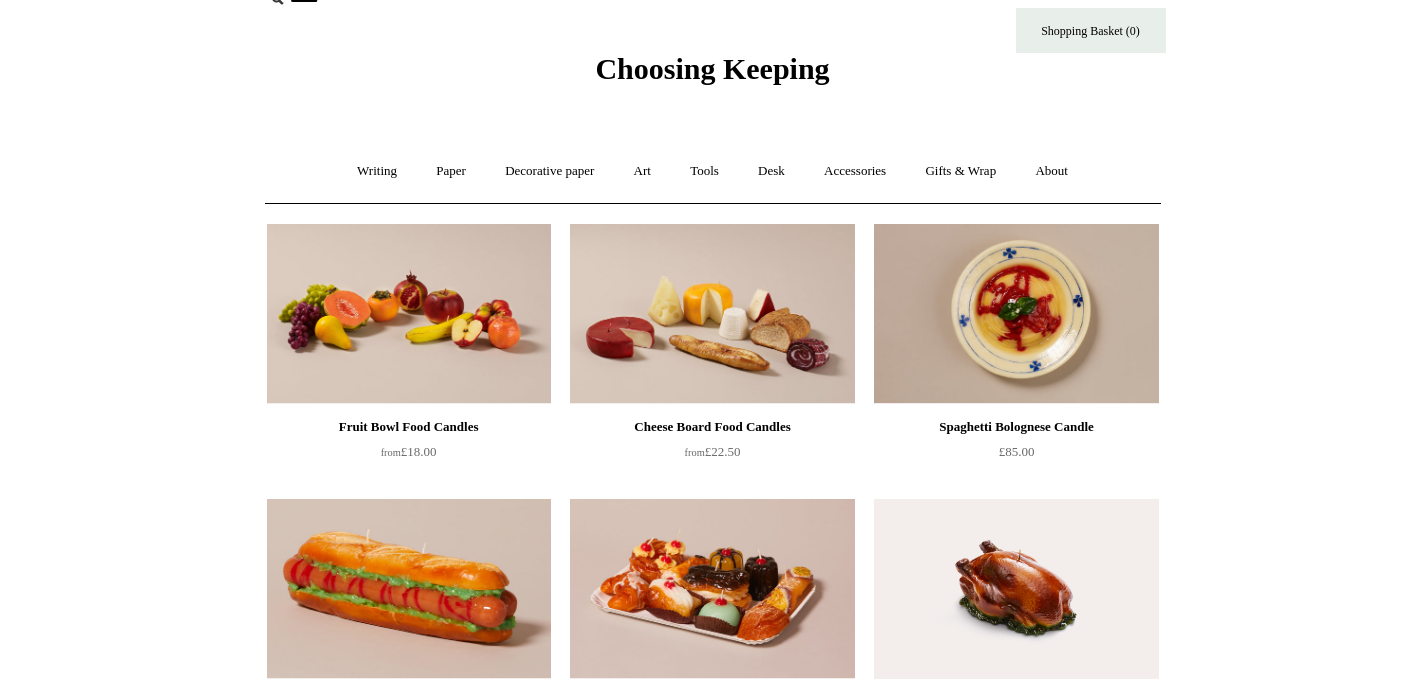 scroll, scrollTop: 34, scrollLeft: 0, axis: vertical 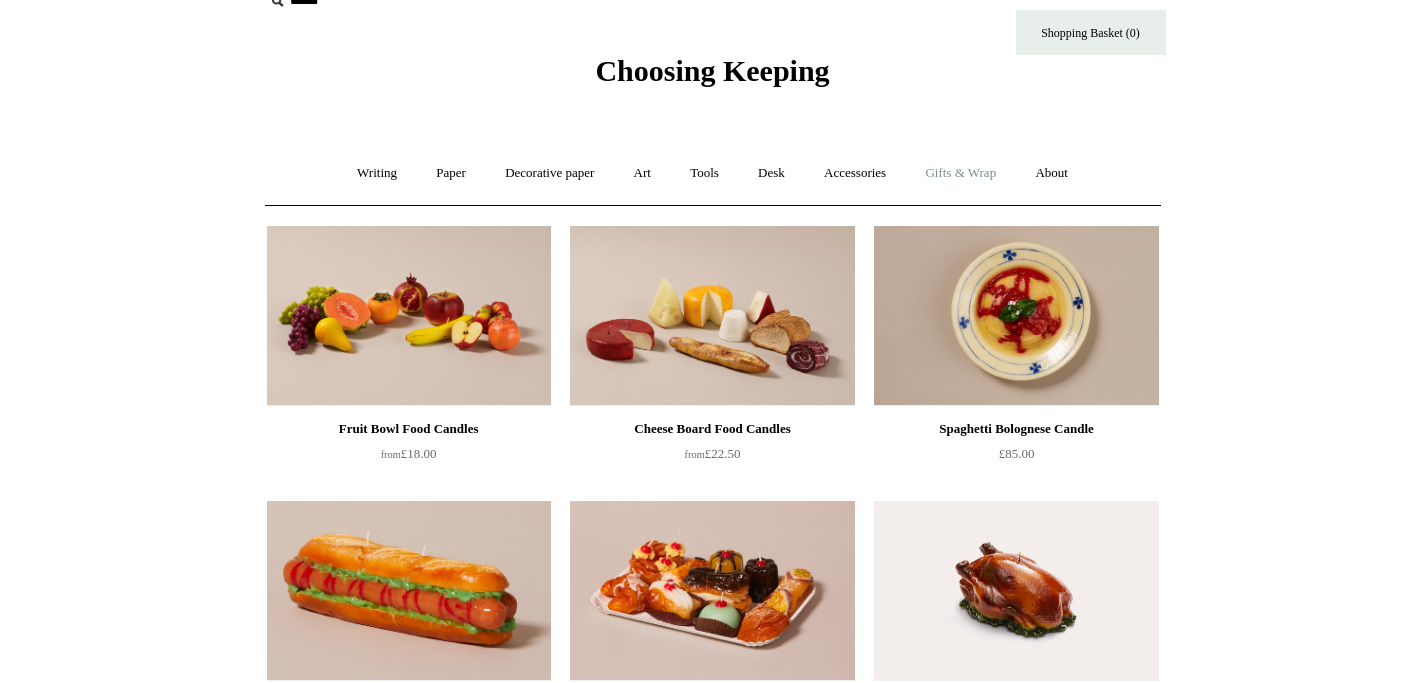 click on "Gifts & Wrap +" at bounding box center (960, 173) 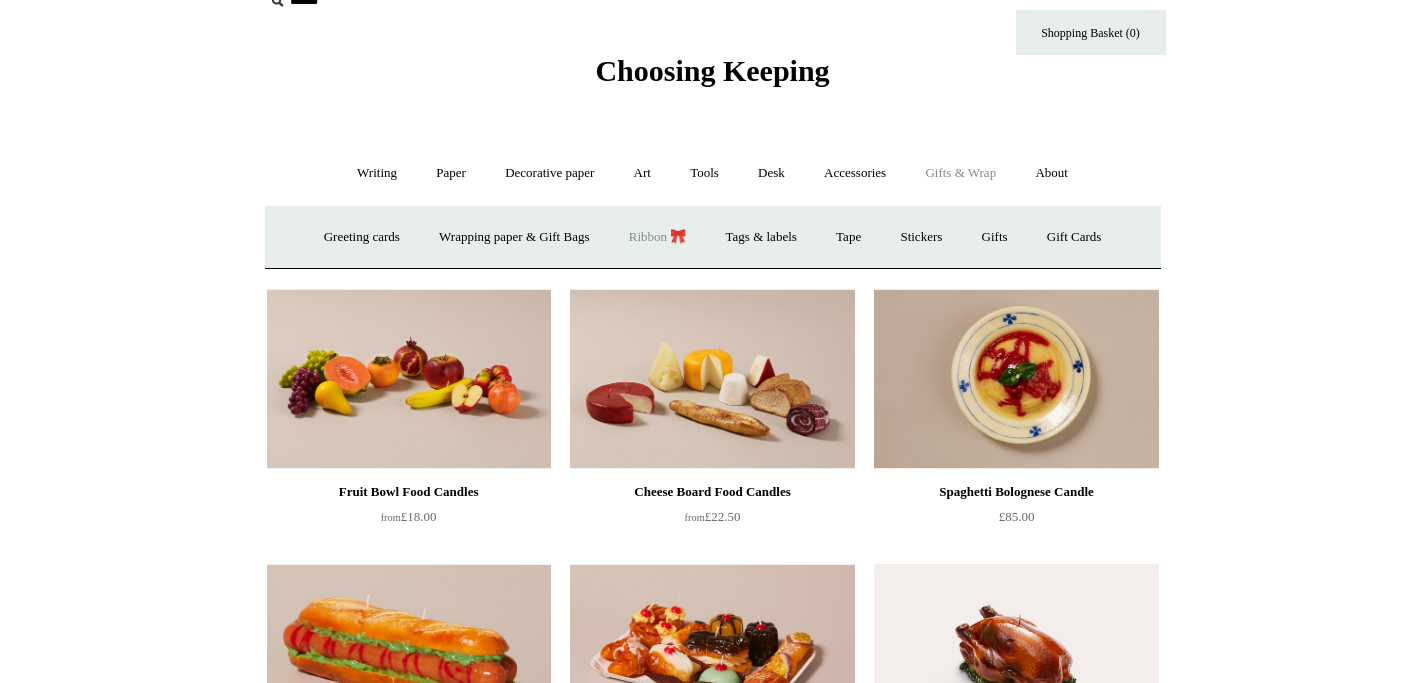 click on "Ribbon 🎀" at bounding box center [658, 237] 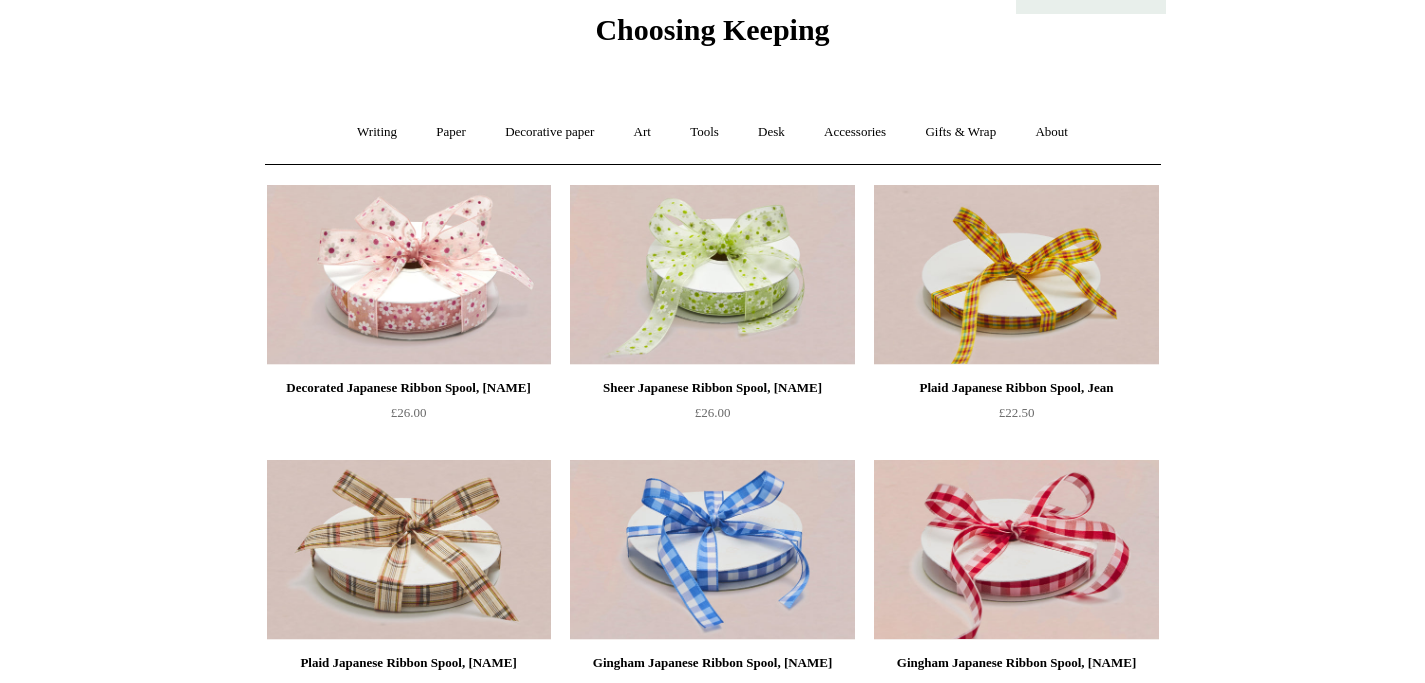 scroll, scrollTop: 78, scrollLeft: 0, axis: vertical 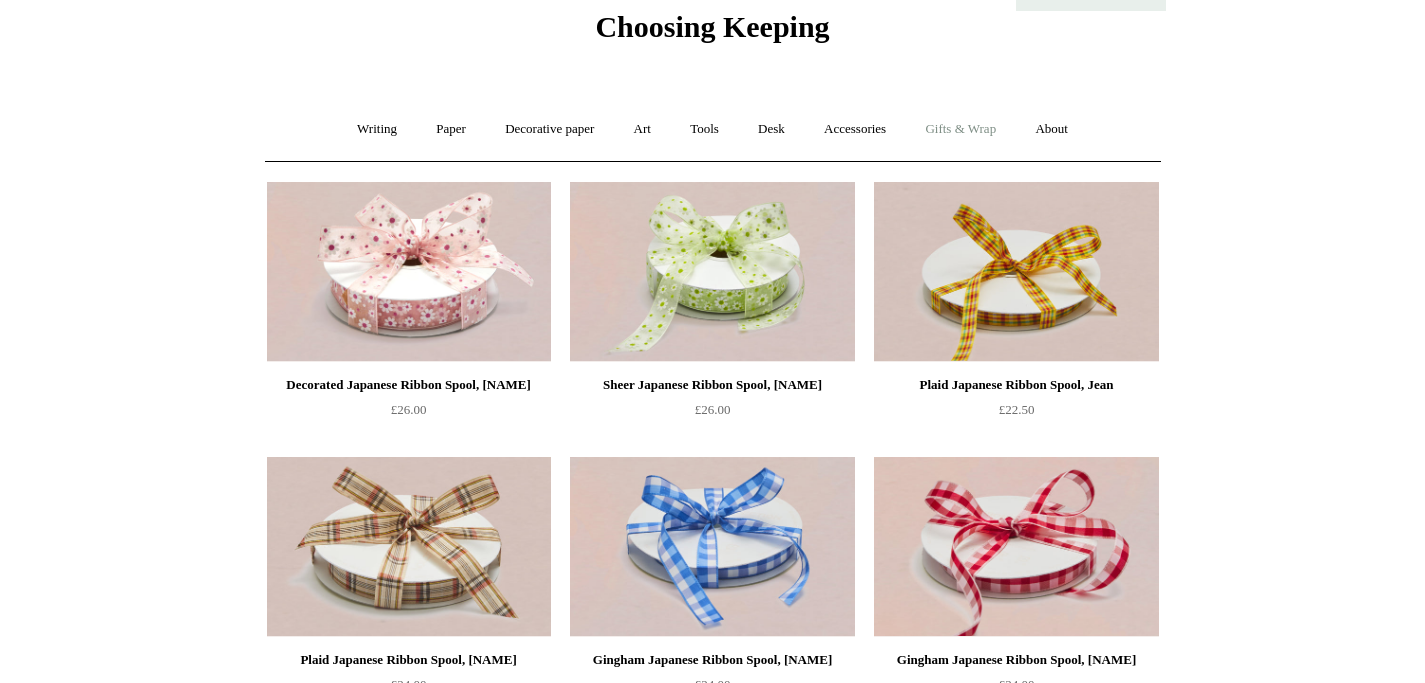click on "Gifts & Wrap +" at bounding box center (960, 129) 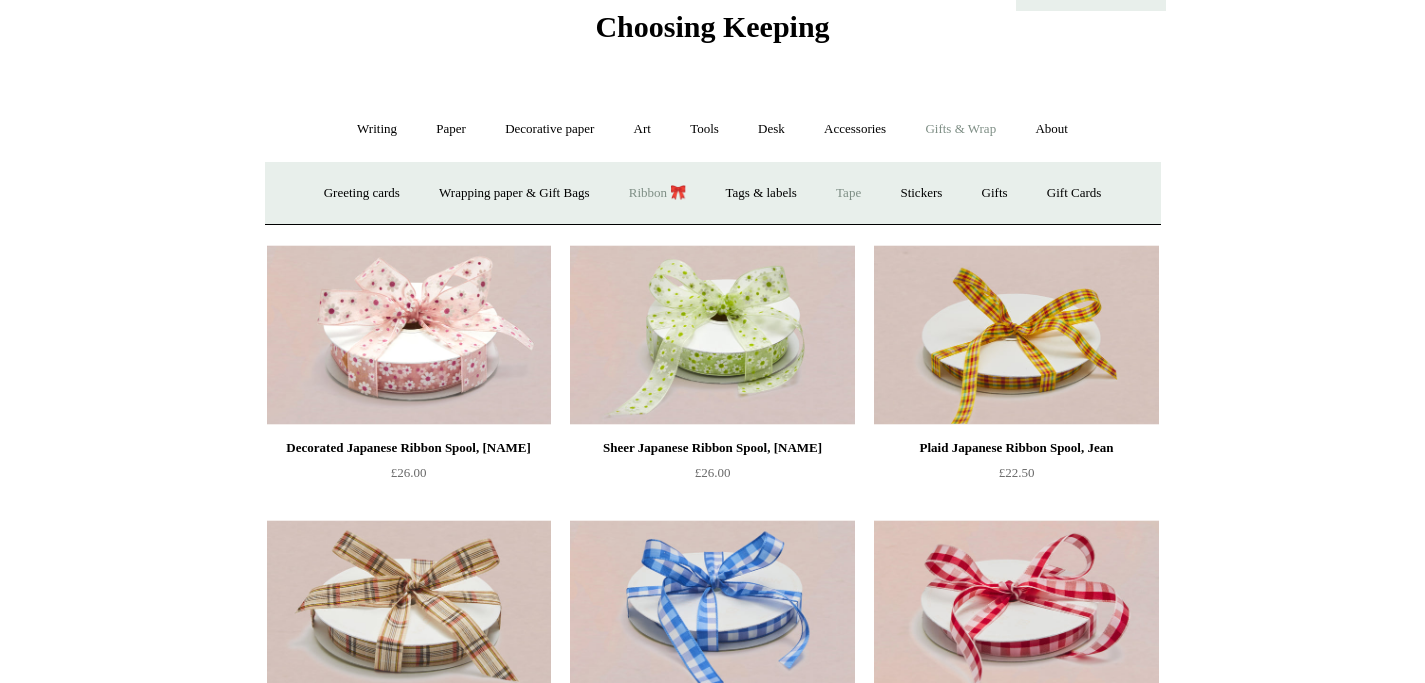 click on "Tape" at bounding box center (848, 193) 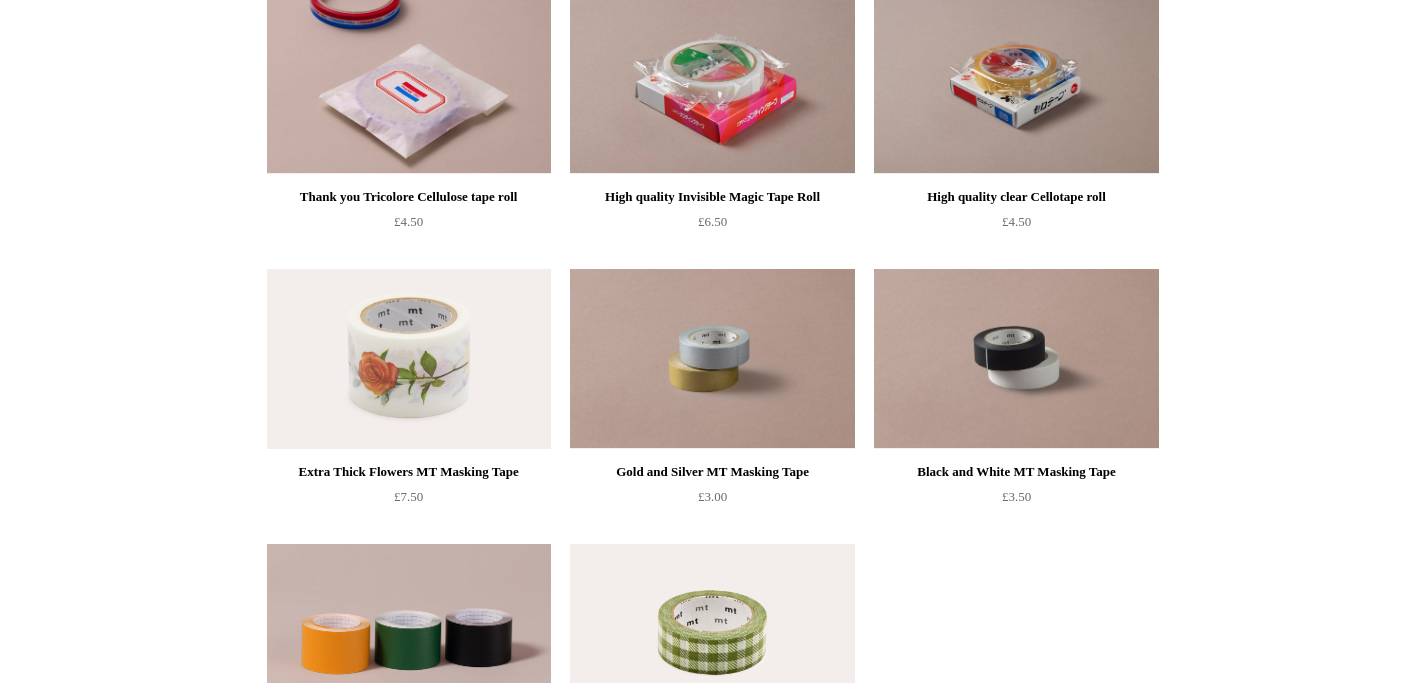 scroll, scrollTop: 123, scrollLeft: 0, axis: vertical 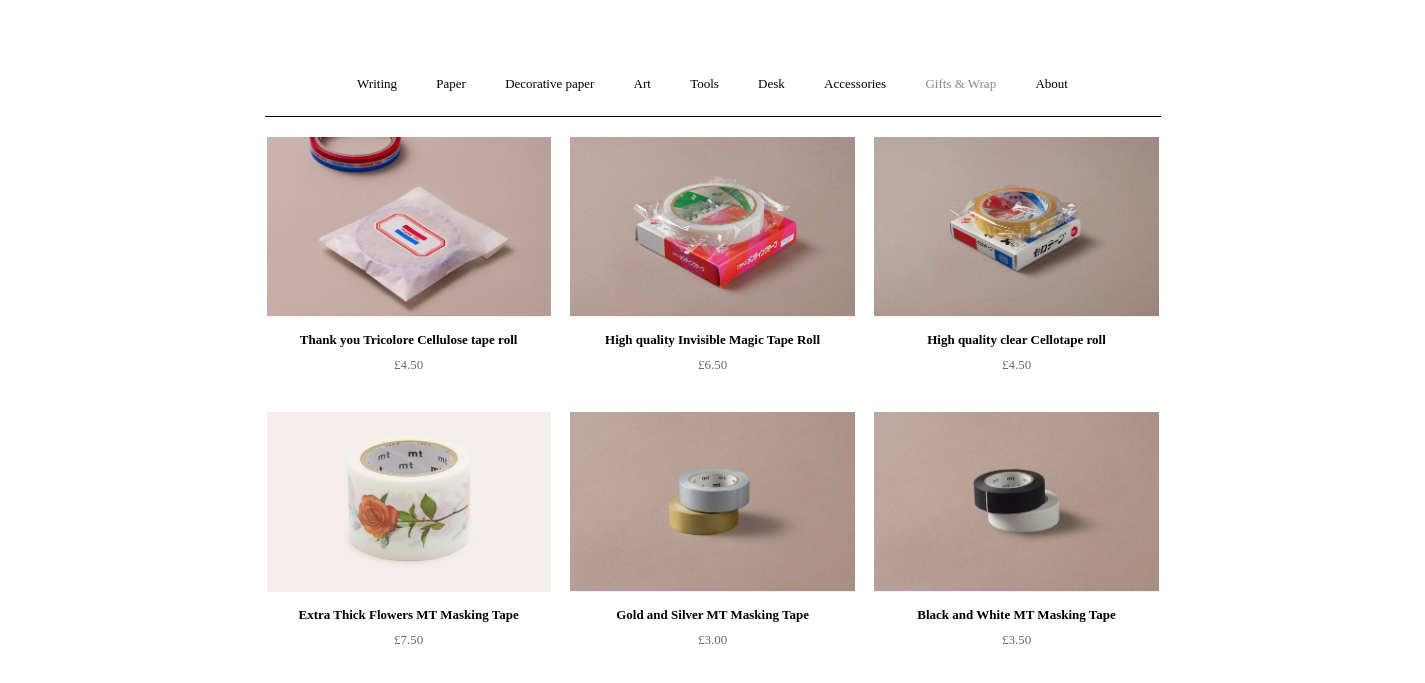 click on "Gifts & Wrap +" at bounding box center [960, 84] 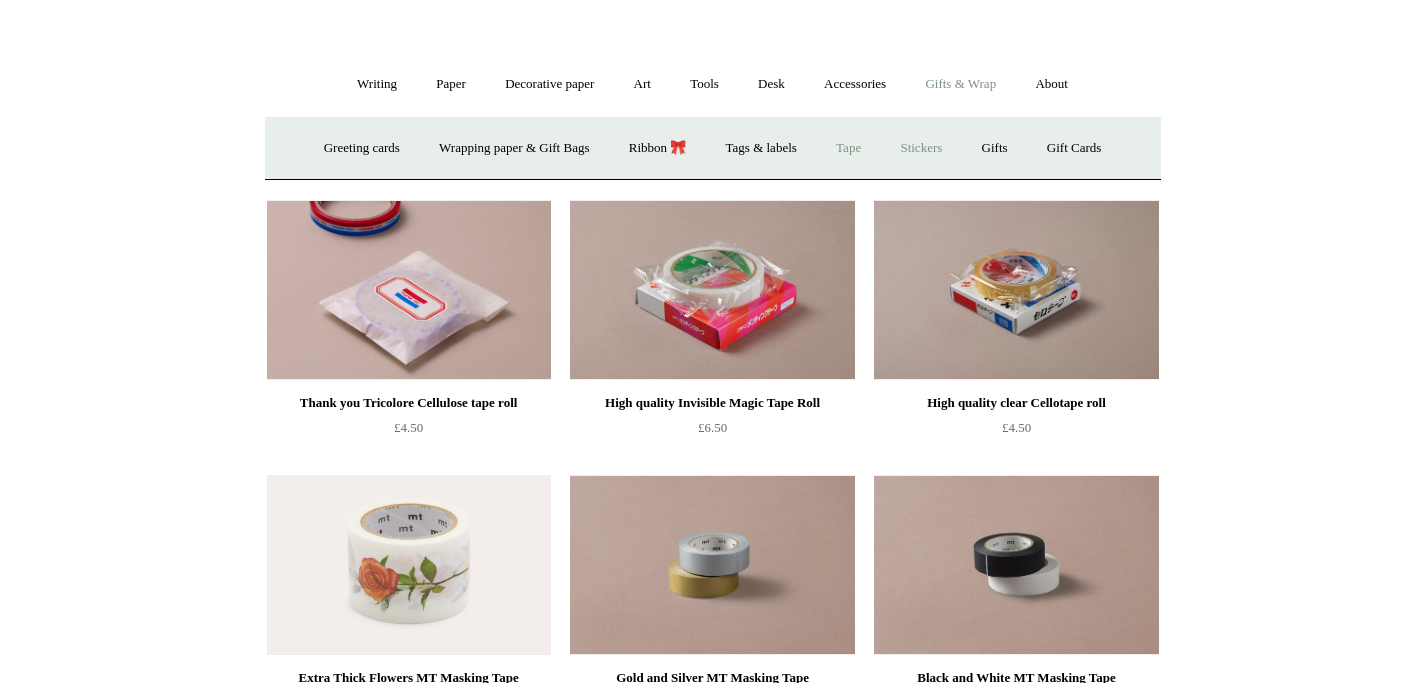click on "Stickers" at bounding box center (921, 148) 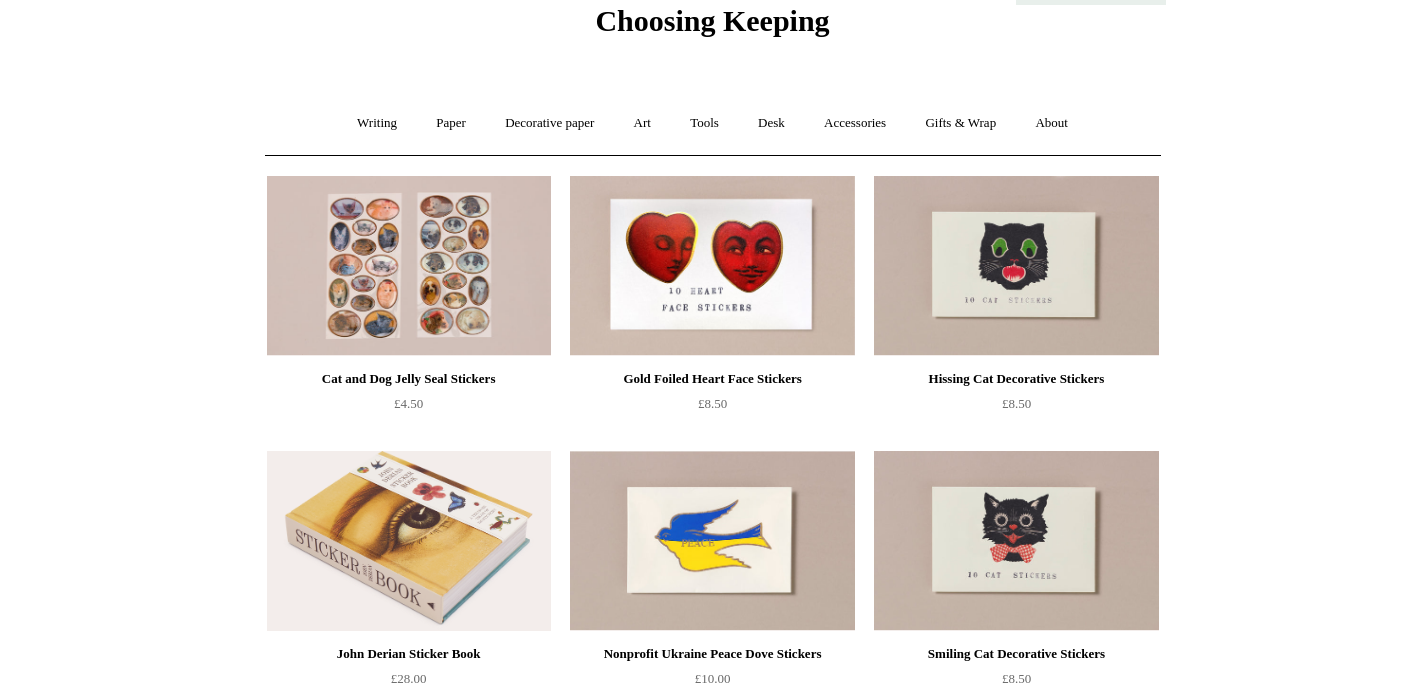 scroll, scrollTop: 0, scrollLeft: 0, axis: both 